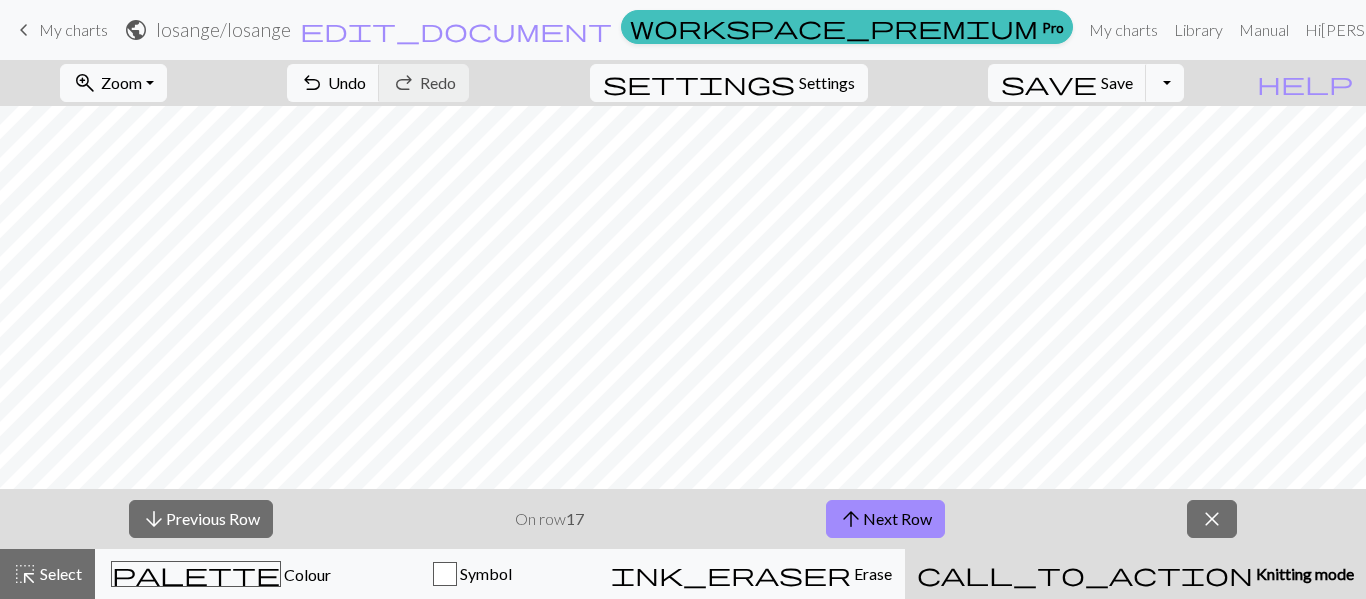 scroll, scrollTop: 0, scrollLeft: 0, axis: both 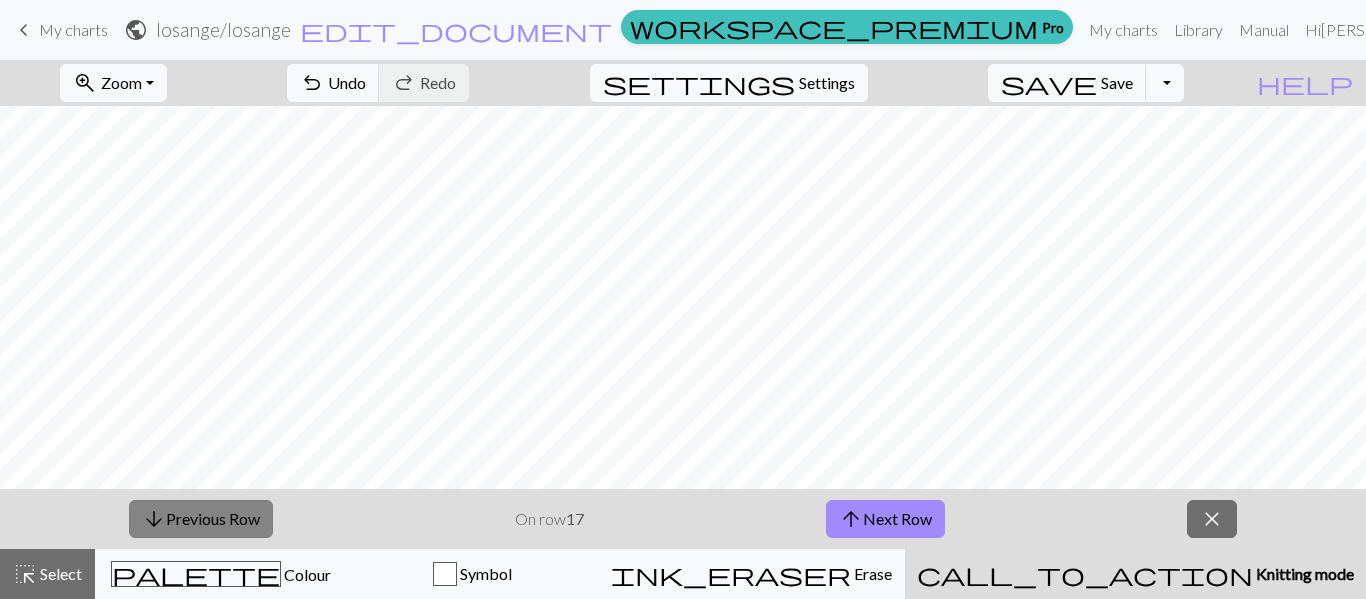 click on "arrow_downward Previous Row" at bounding box center [201, 519] 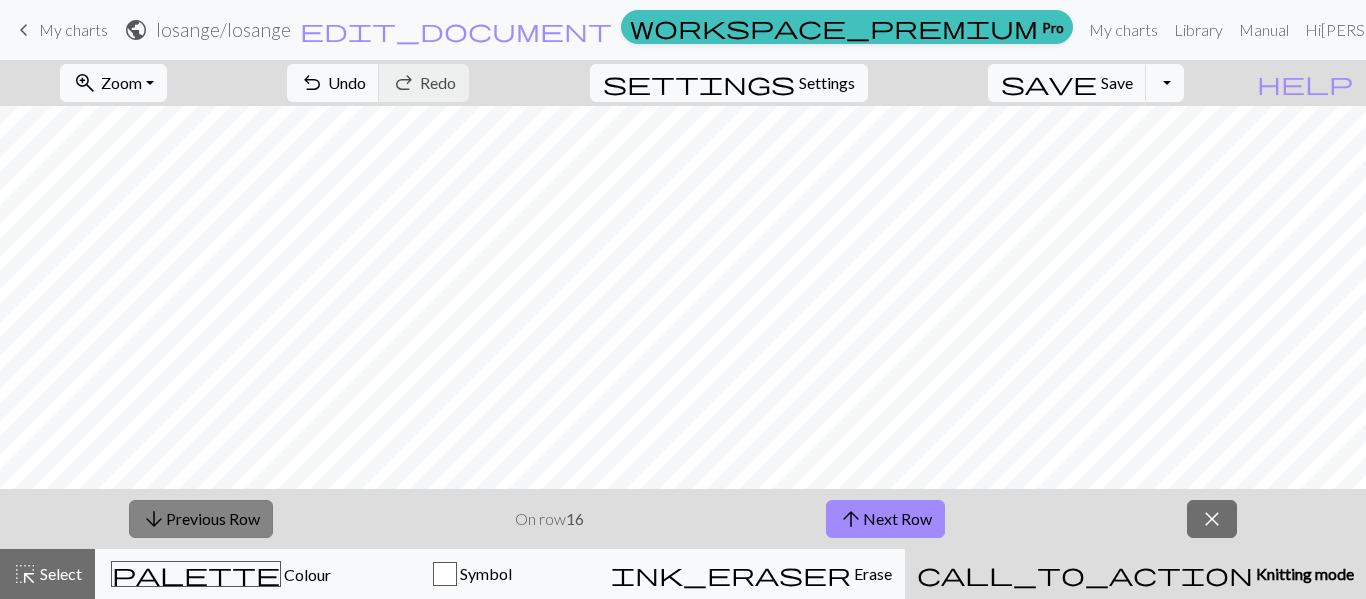 click on "arrow_downward Previous Row" at bounding box center (201, 519) 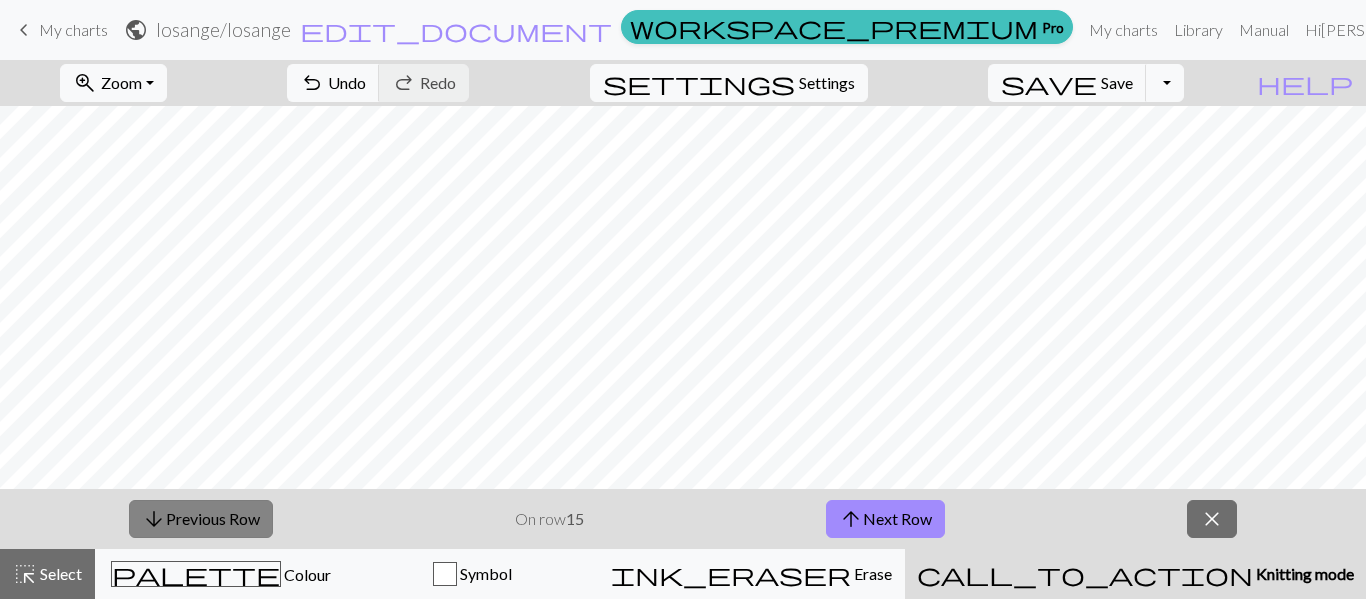 type 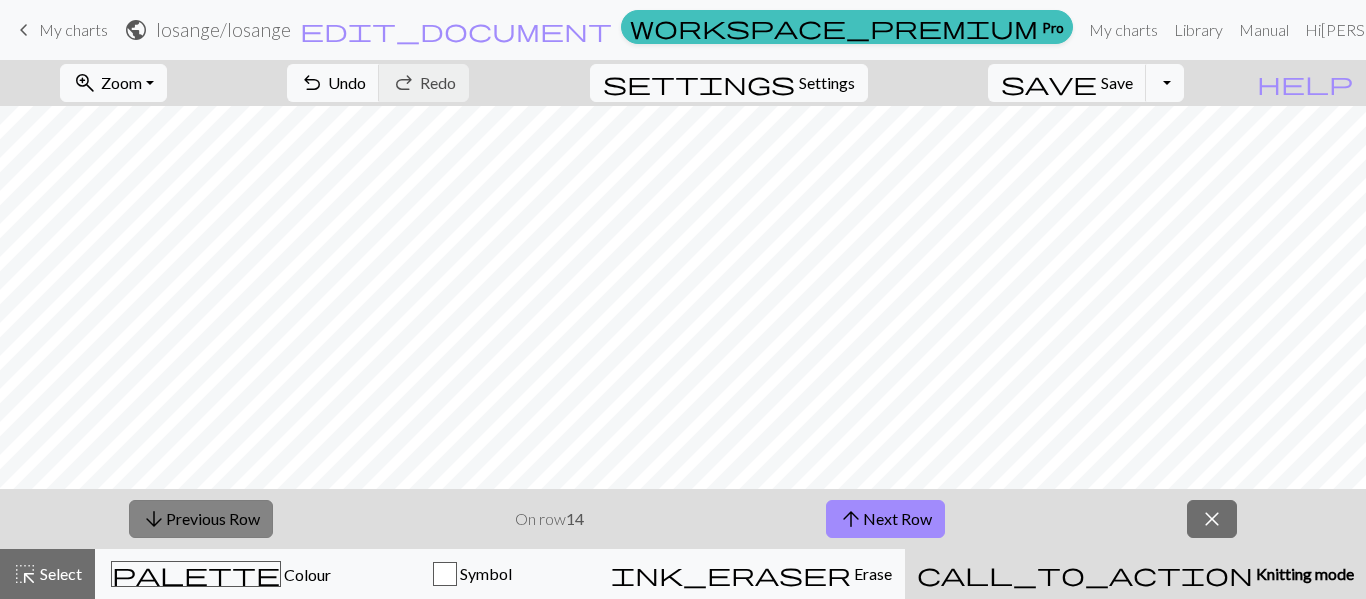 click on "arrow_downward Previous Row" at bounding box center [201, 519] 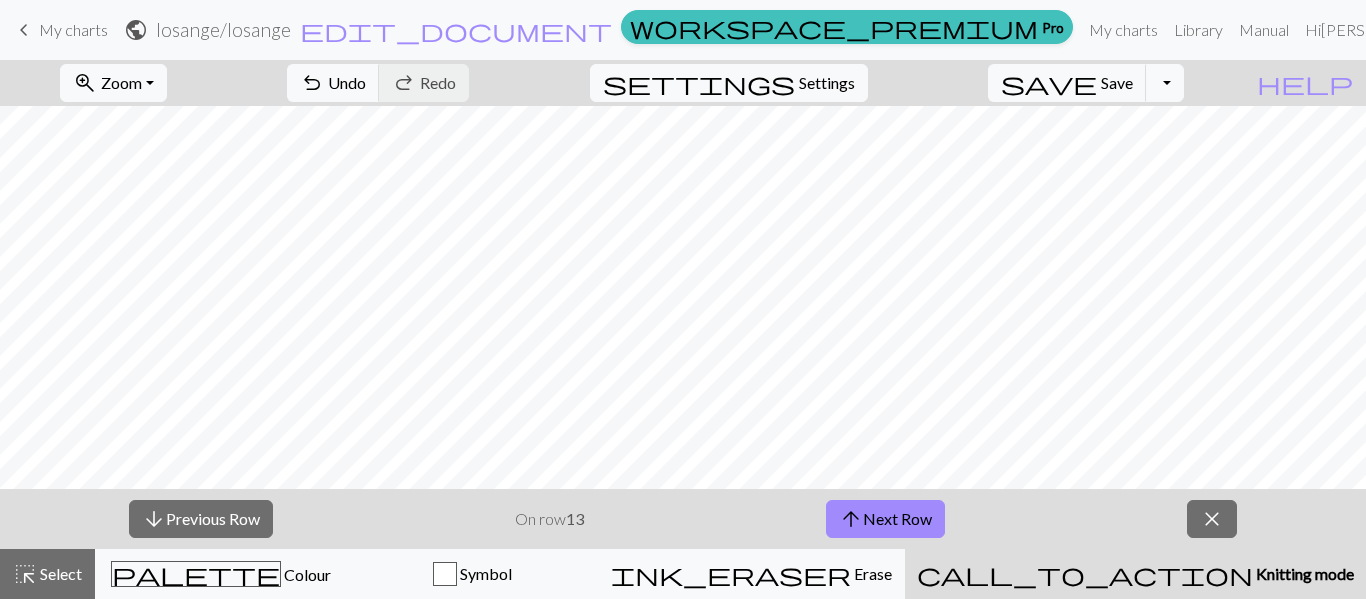 click on "My charts" at bounding box center (73, 29) 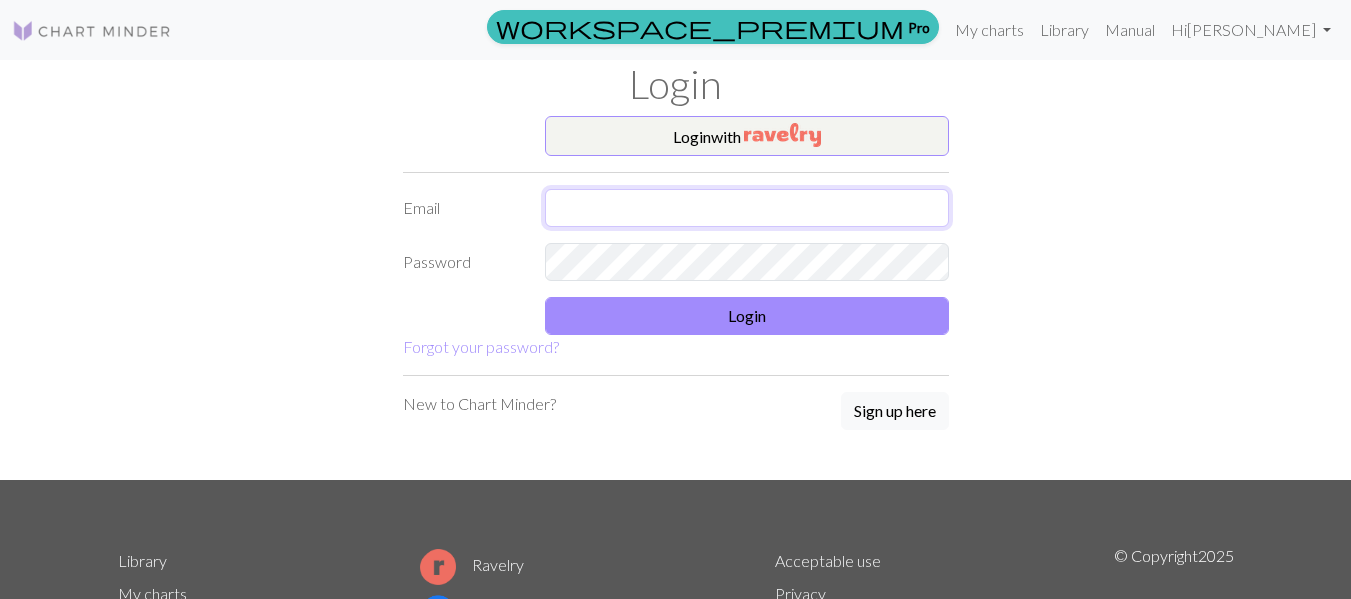 type on "[PERSON_NAME][EMAIL_ADDRESS][DOMAIN_NAME]" 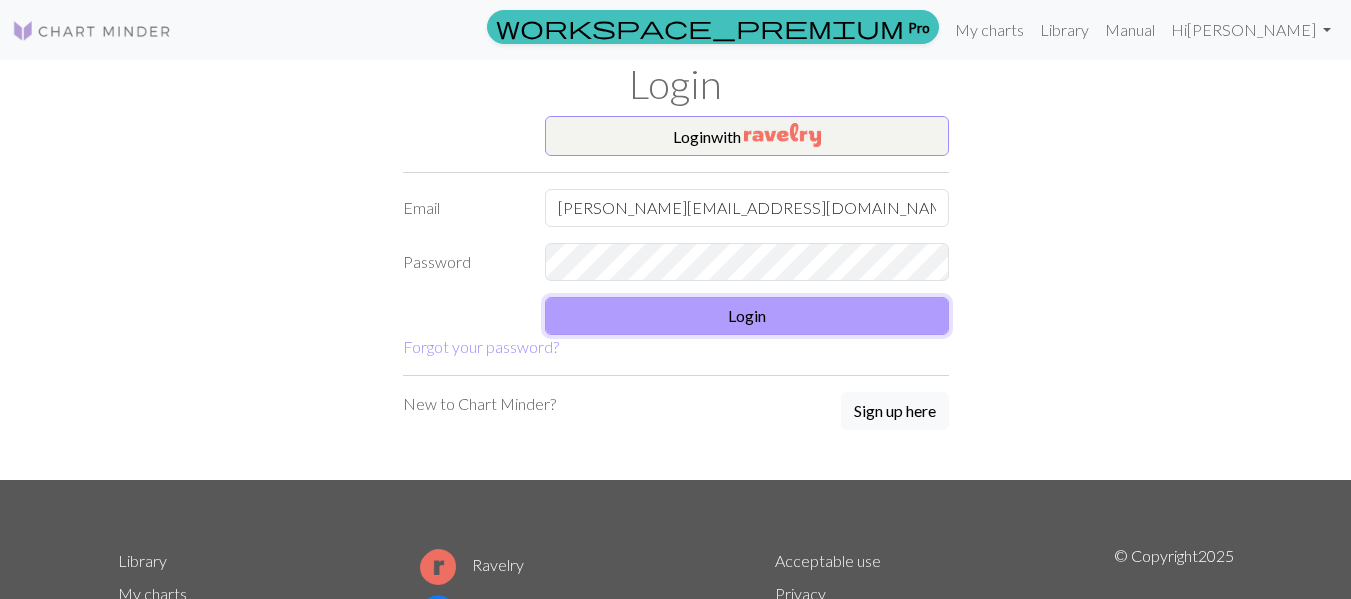 click on "Login" at bounding box center (747, 316) 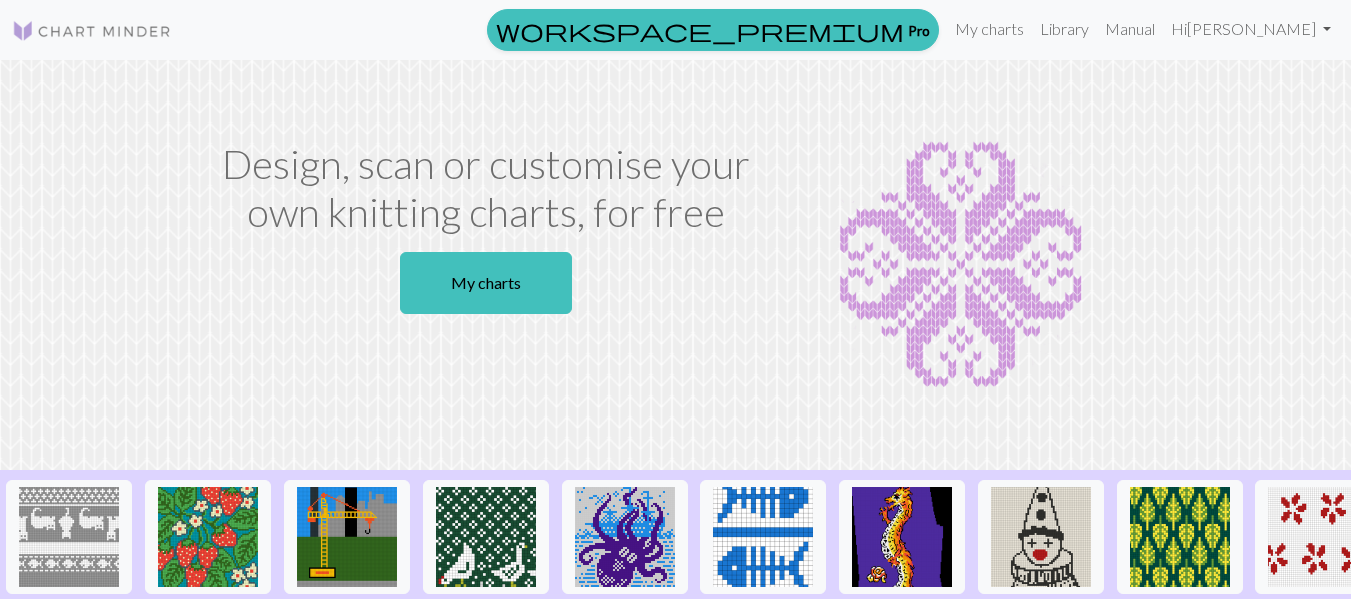 scroll, scrollTop: 0, scrollLeft: 0, axis: both 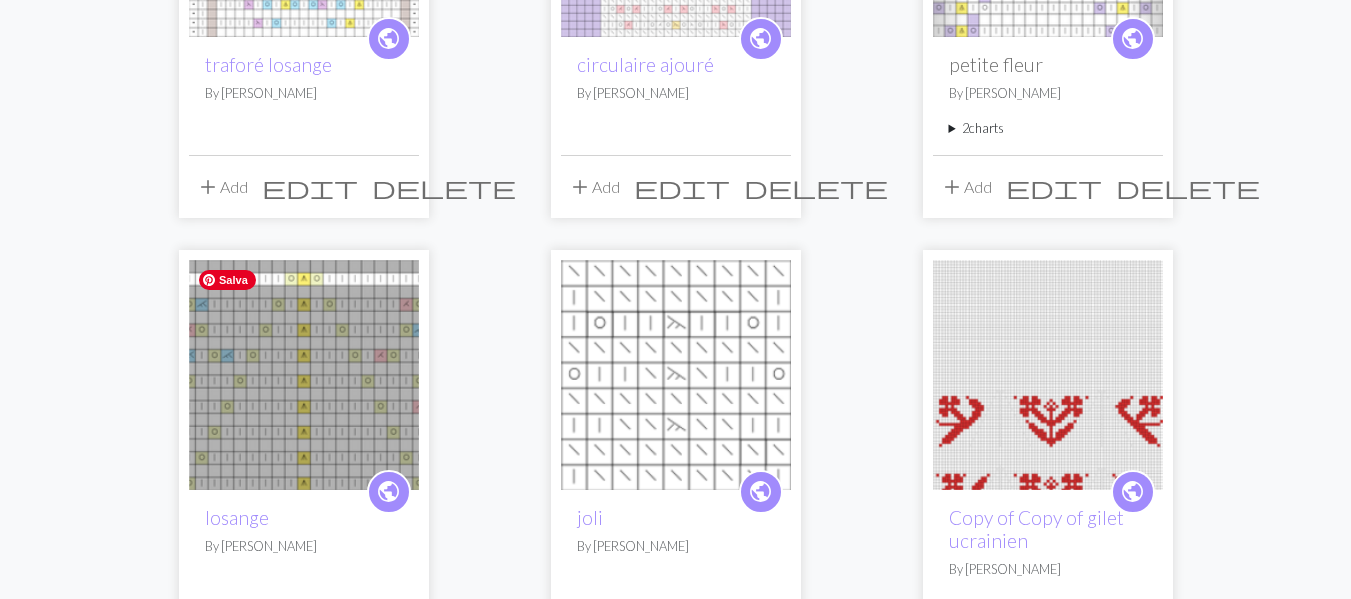 click at bounding box center [304, 375] 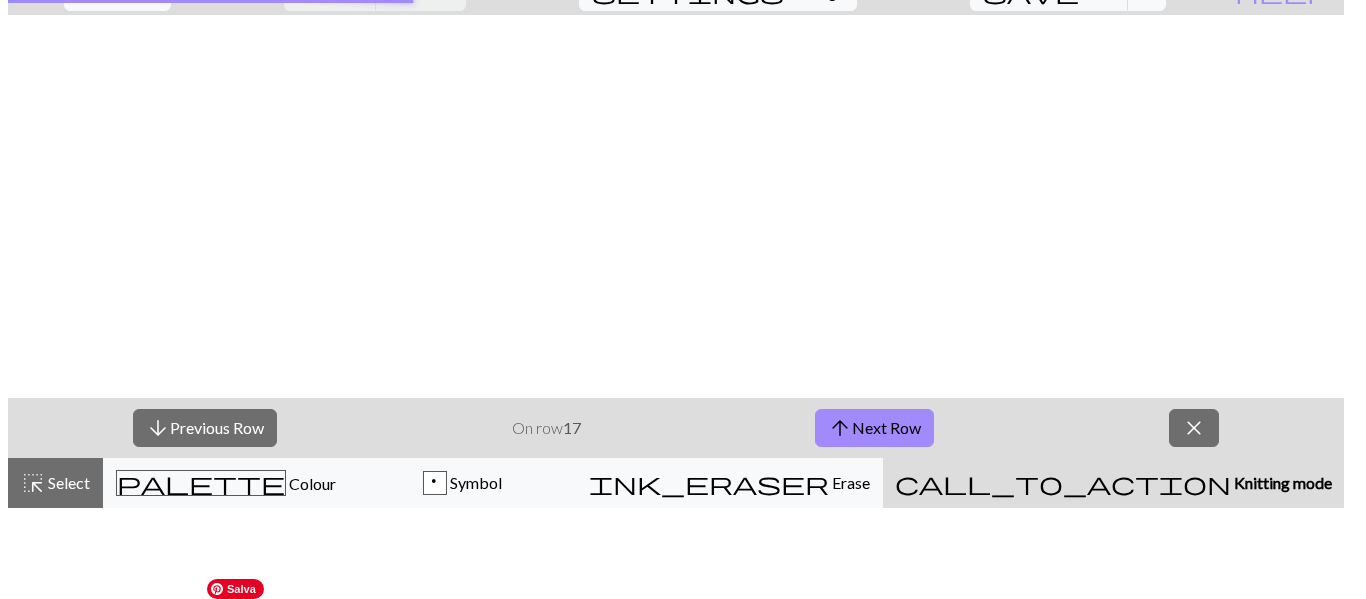 scroll, scrollTop: 0, scrollLeft: 0, axis: both 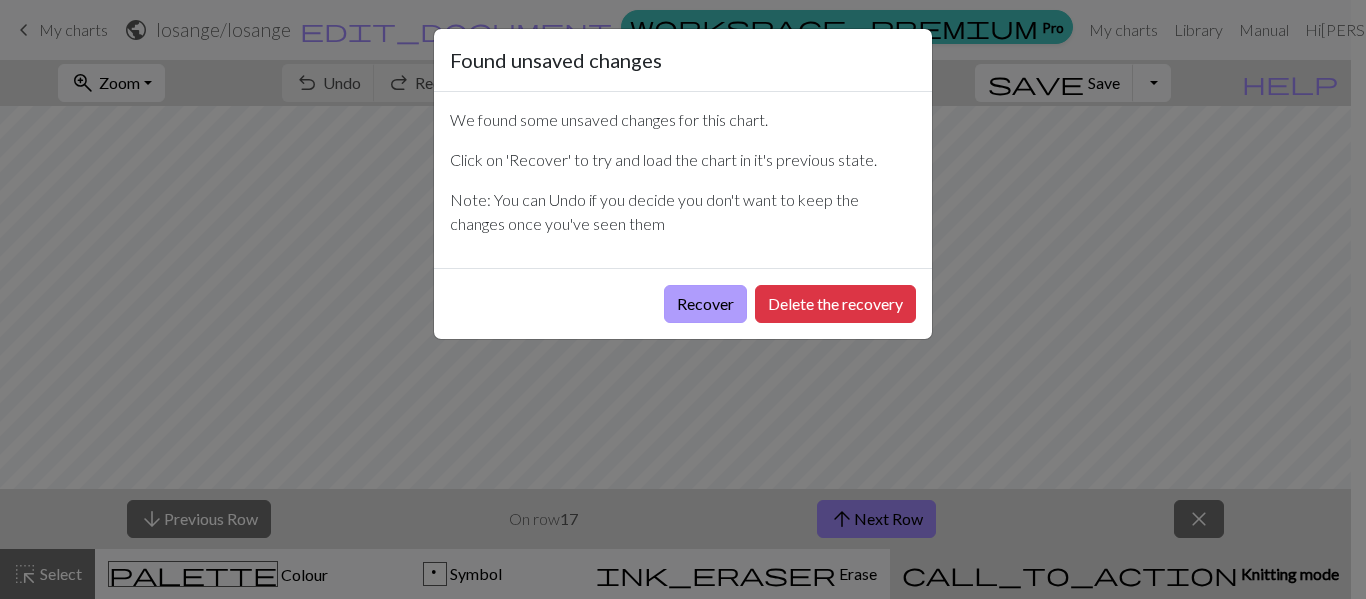 click on "Recover" at bounding box center [705, 304] 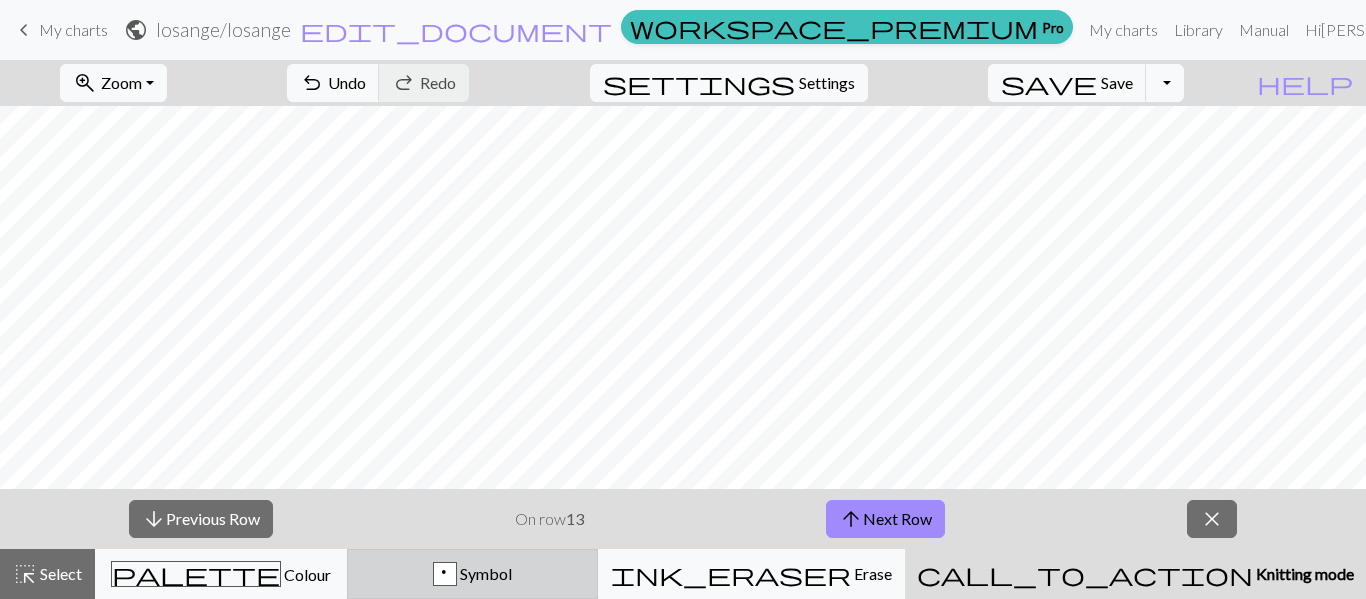 click on "Symbol" at bounding box center (484, 573) 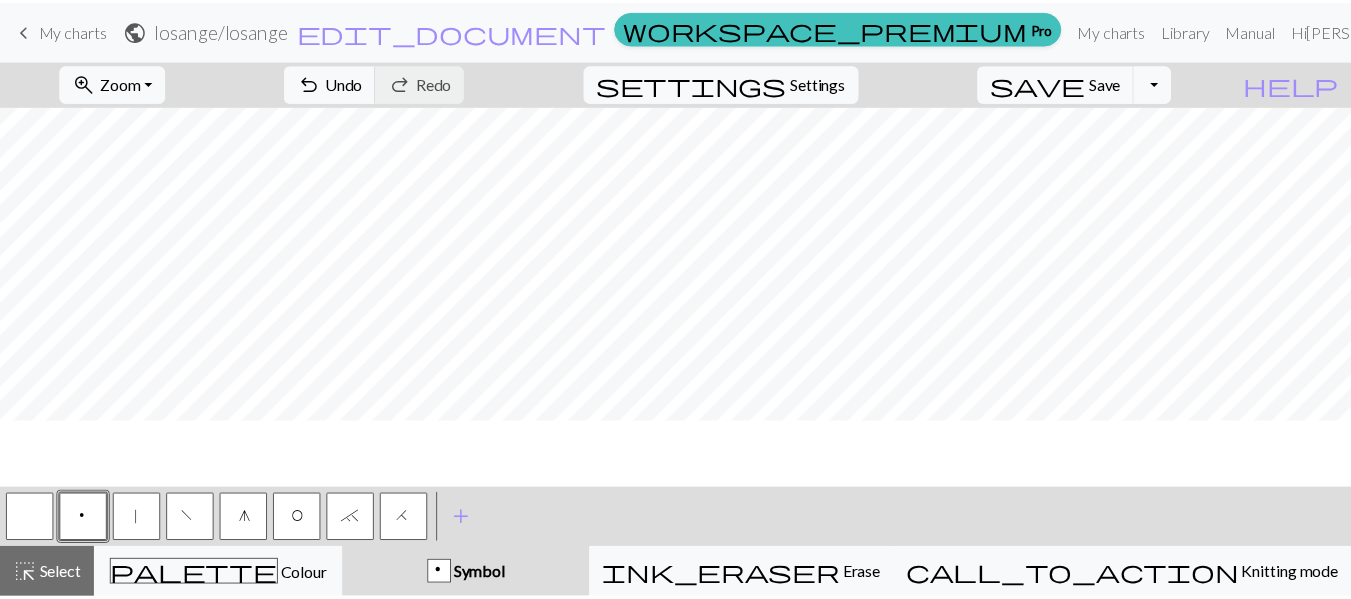 scroll, scrollTop: 0, scrollLeft: 0, axis: both 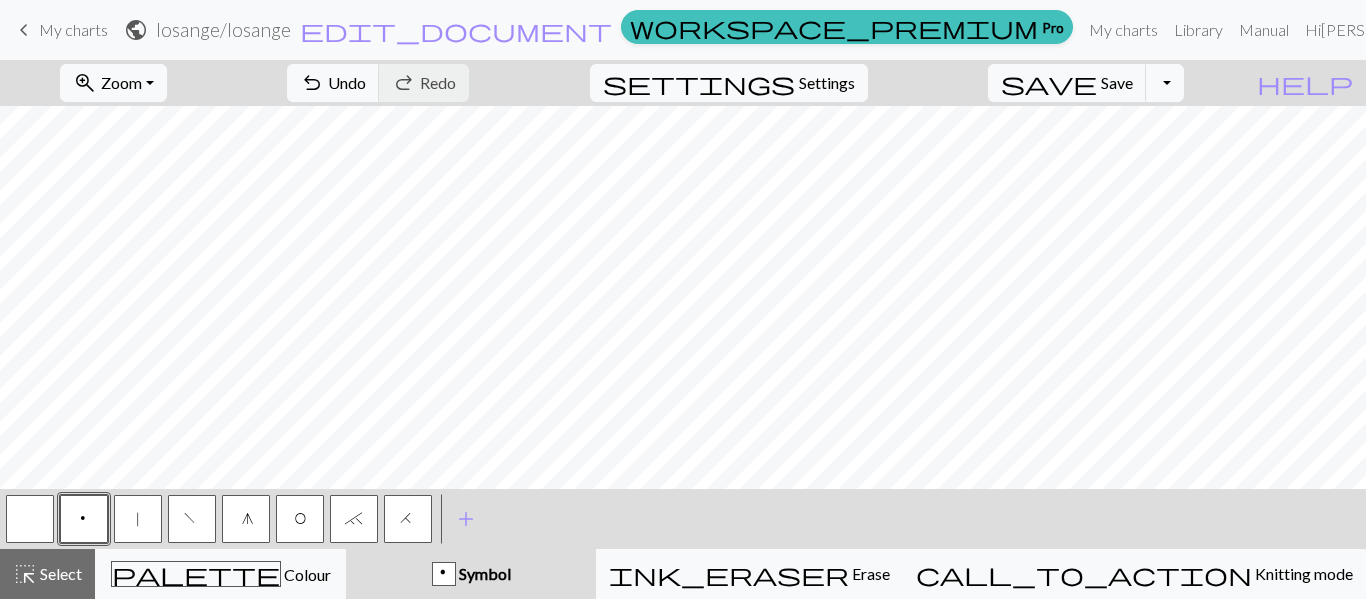 click on "My charts" at bounding box center [73, 29] 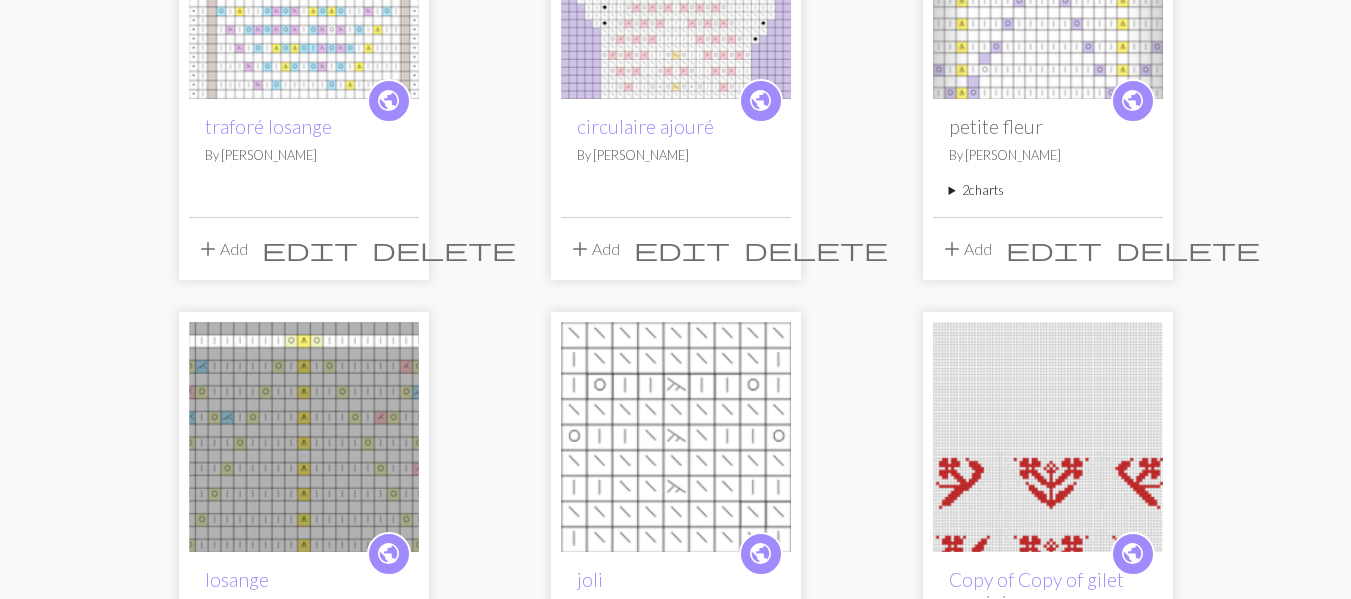 scroll, scrollTop: 400, scrollLeft: 0, axis: vertical 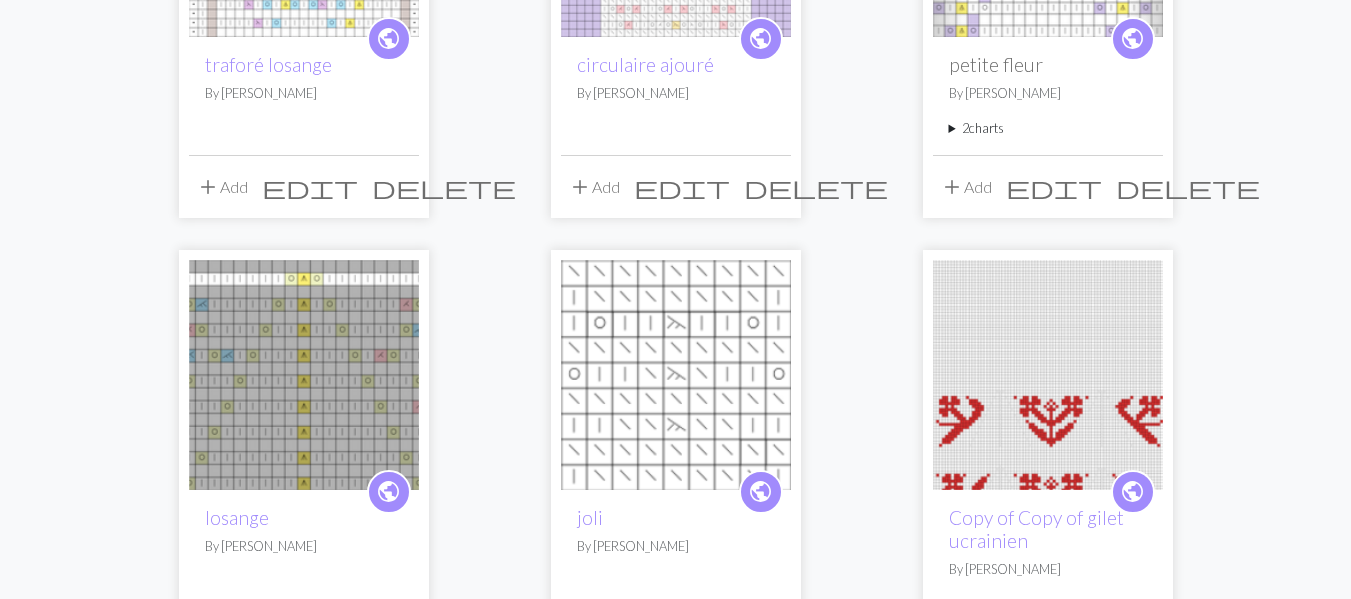click on "2  charts" at bounding box center (1048, 128) 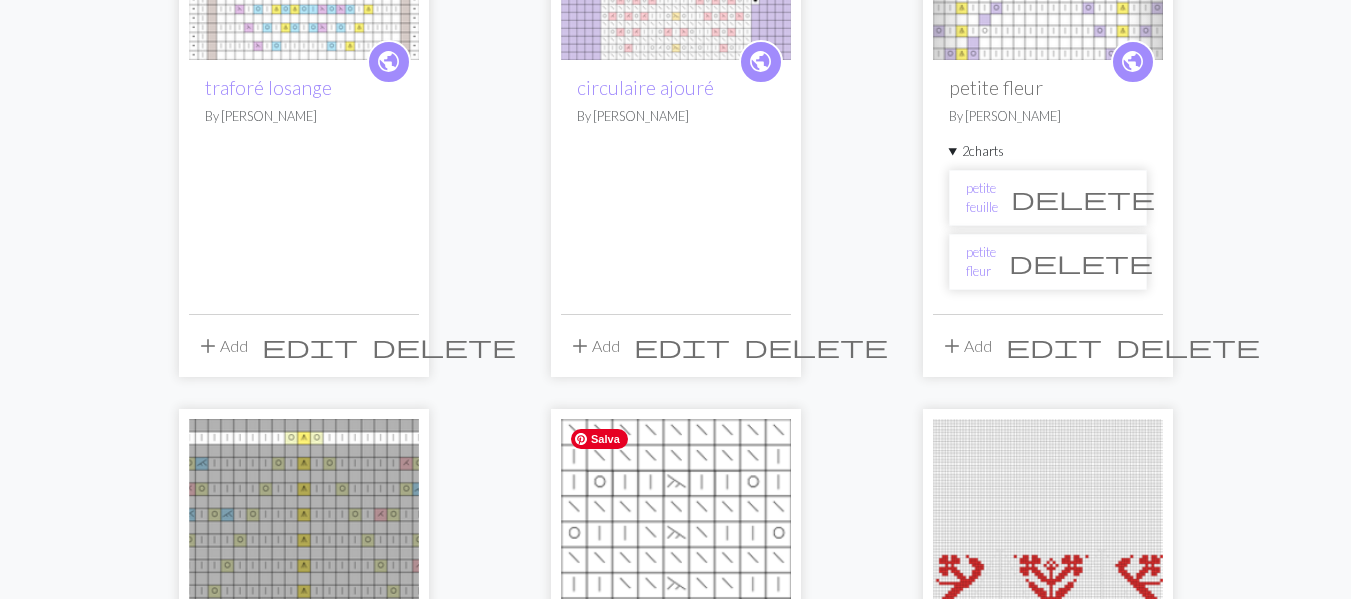scroll, scrollTop: 300, scrollLeft: 0, axis: vertical 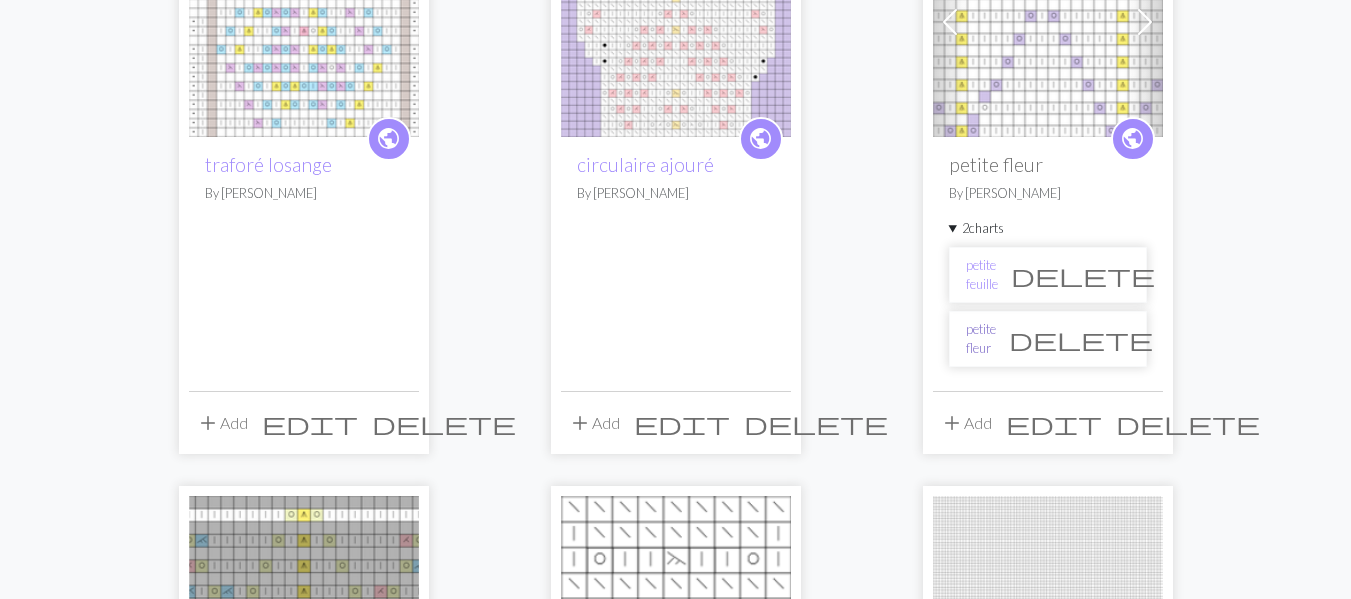 click on "petite fleur" at bounding box center [981, 339] 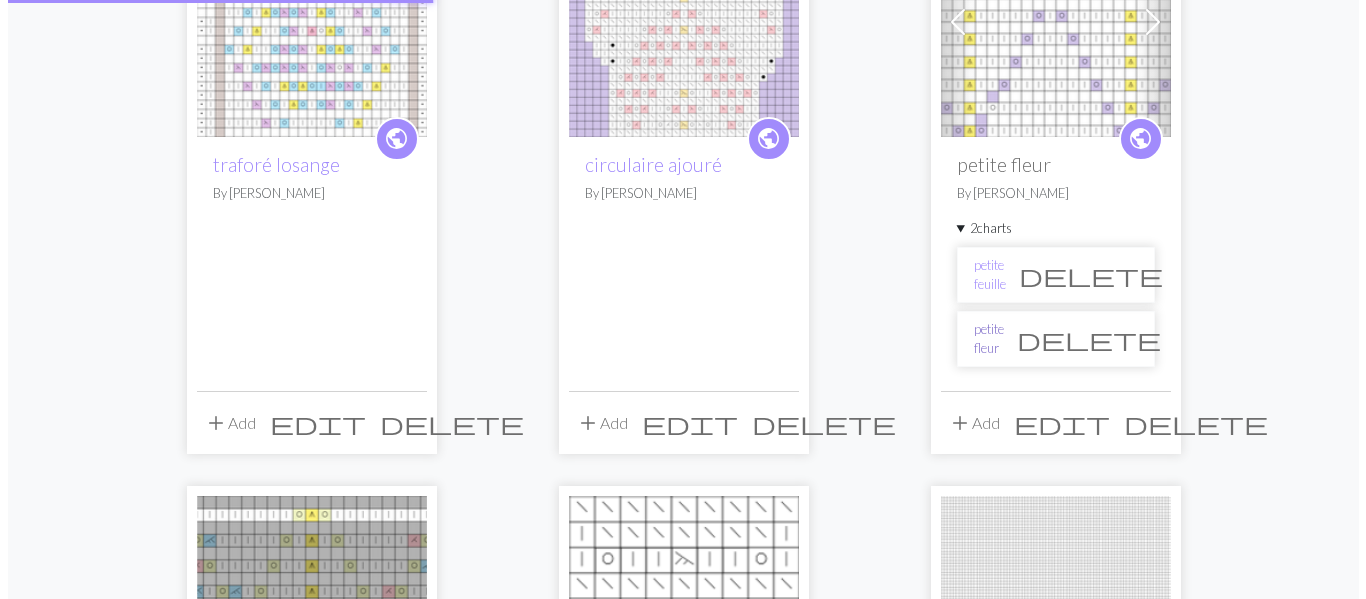 scroll, scrollTop: 0, scrollLeft: 0, axis: both 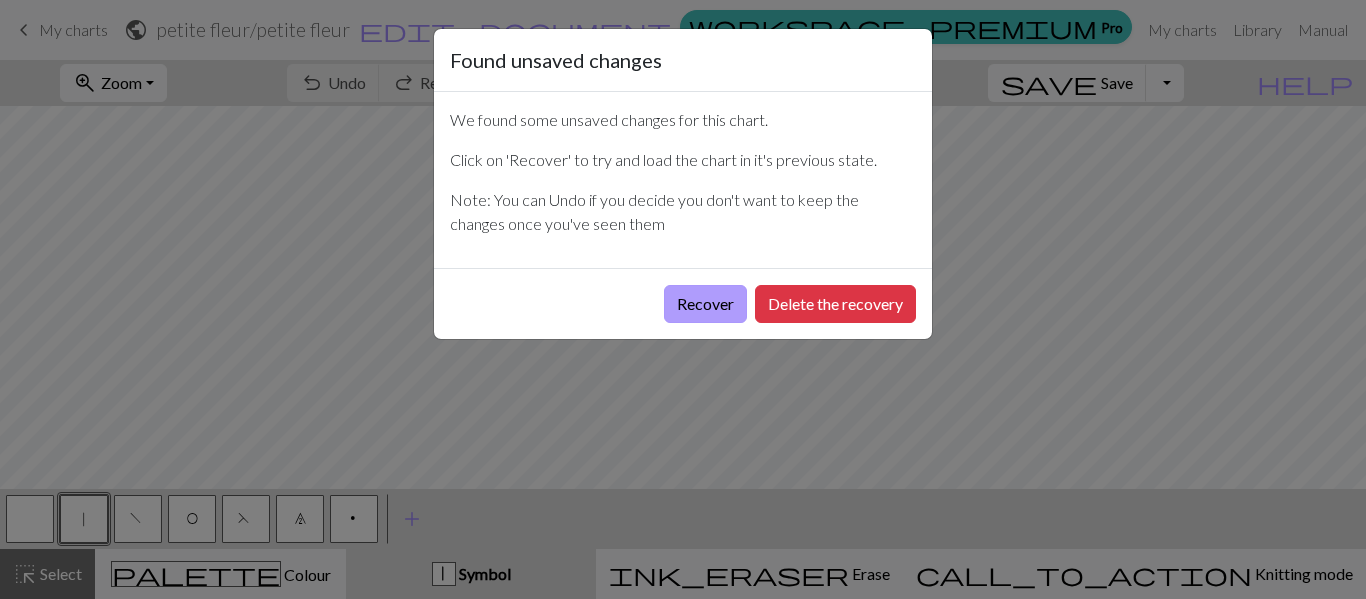 click on "Recover" at bounding box center (705, 304) 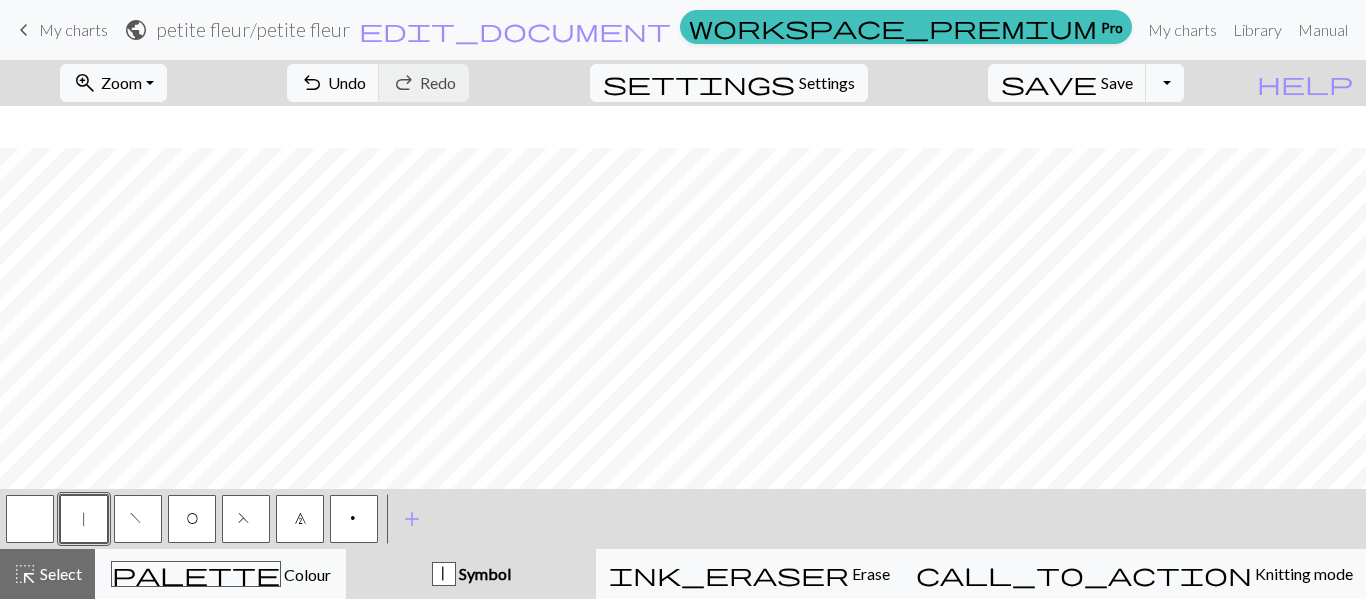 scroll, scrollTop: 42, scrollLeft: 0, axis: vertical 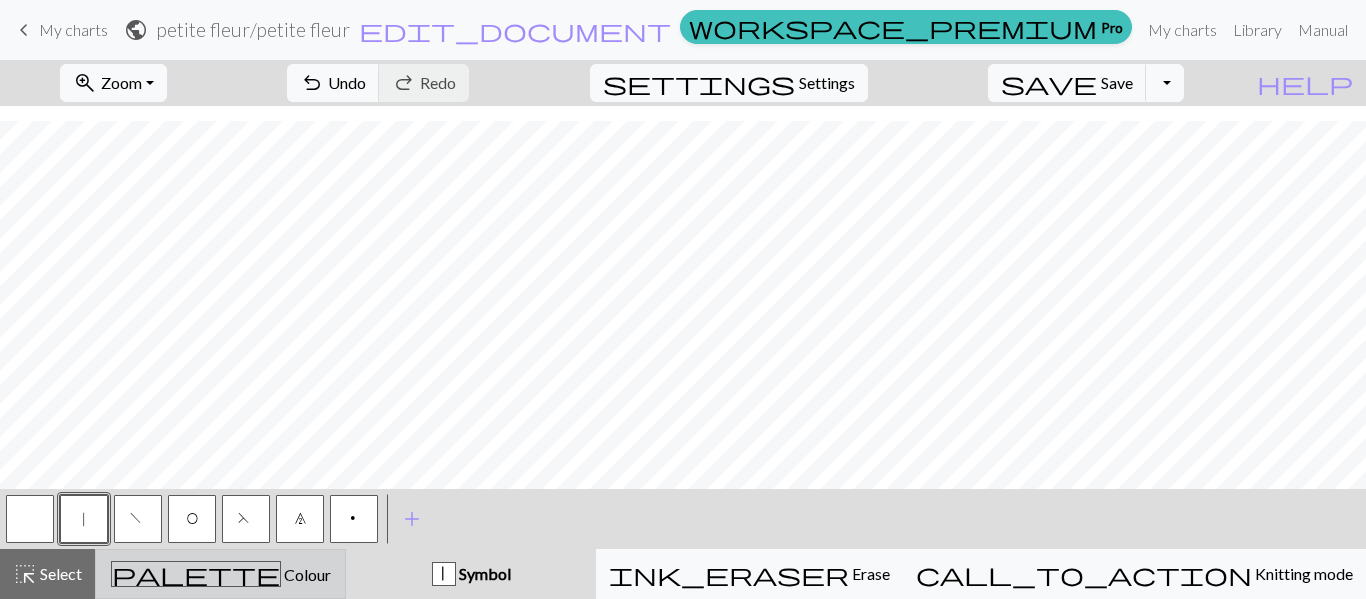 click on "palette   Colour   Colour" at bounding box center (220, 574) 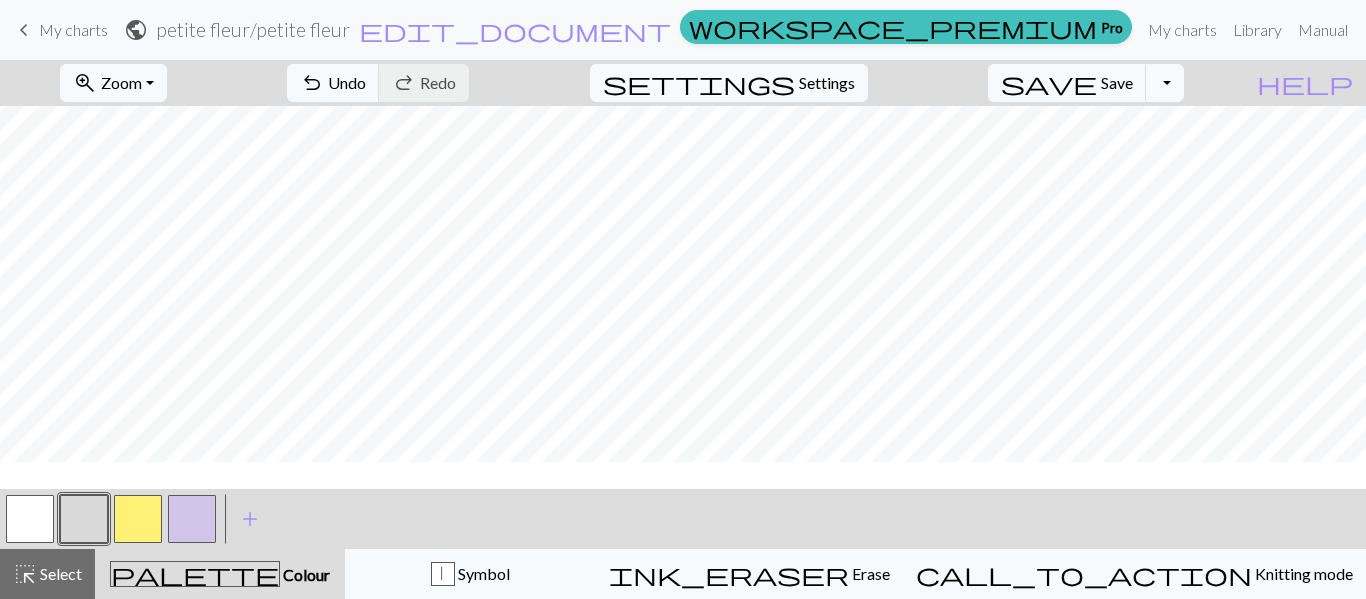 scroll, scrollTop: 0, scrollLeft: 0, axis: both 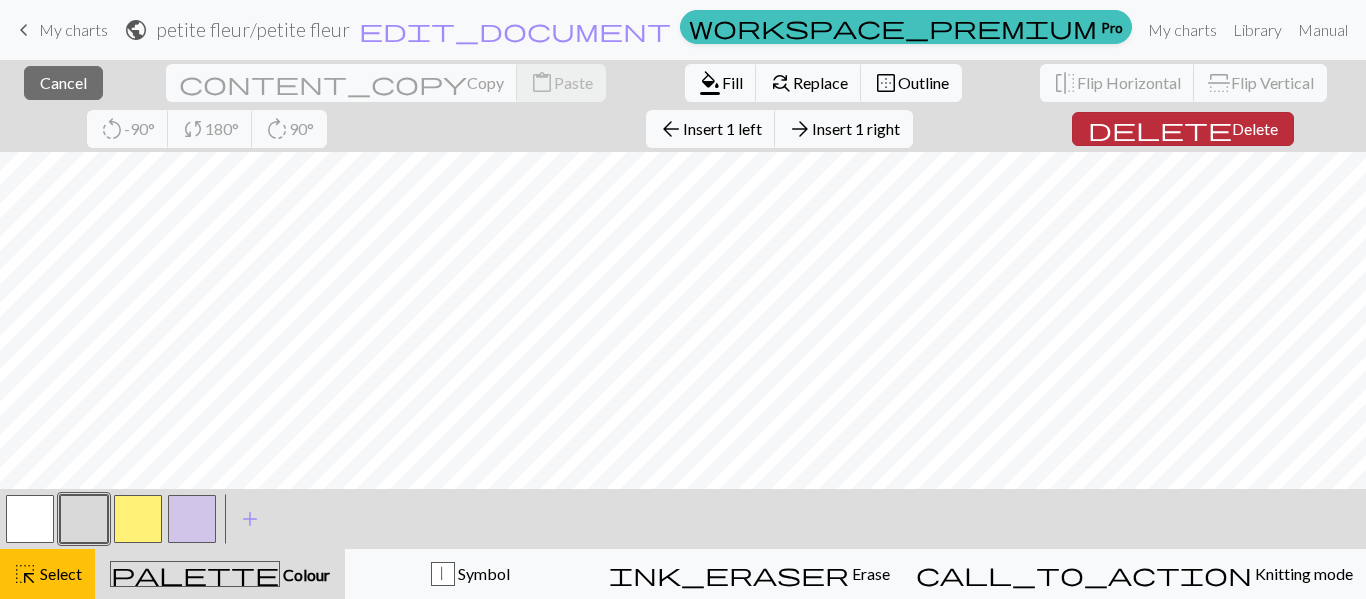 click on "Delete" at bounding box center (1255, 128) 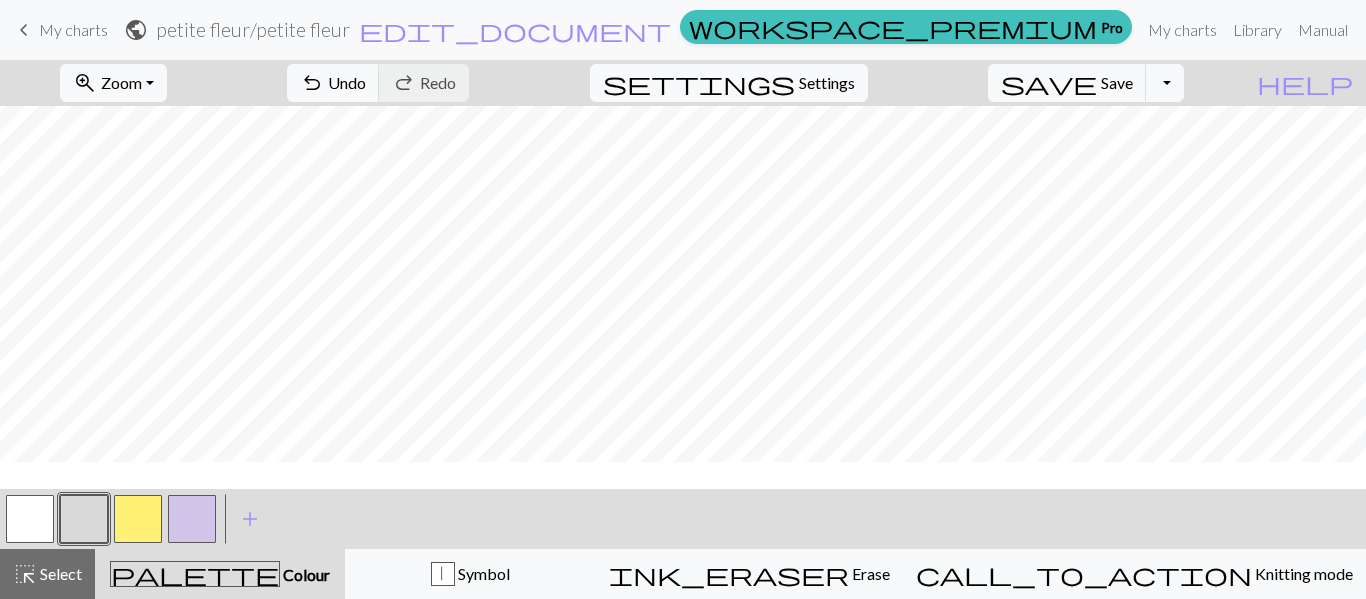 scroll, scrollTop: 0, scrollLeft: 0, axis: both 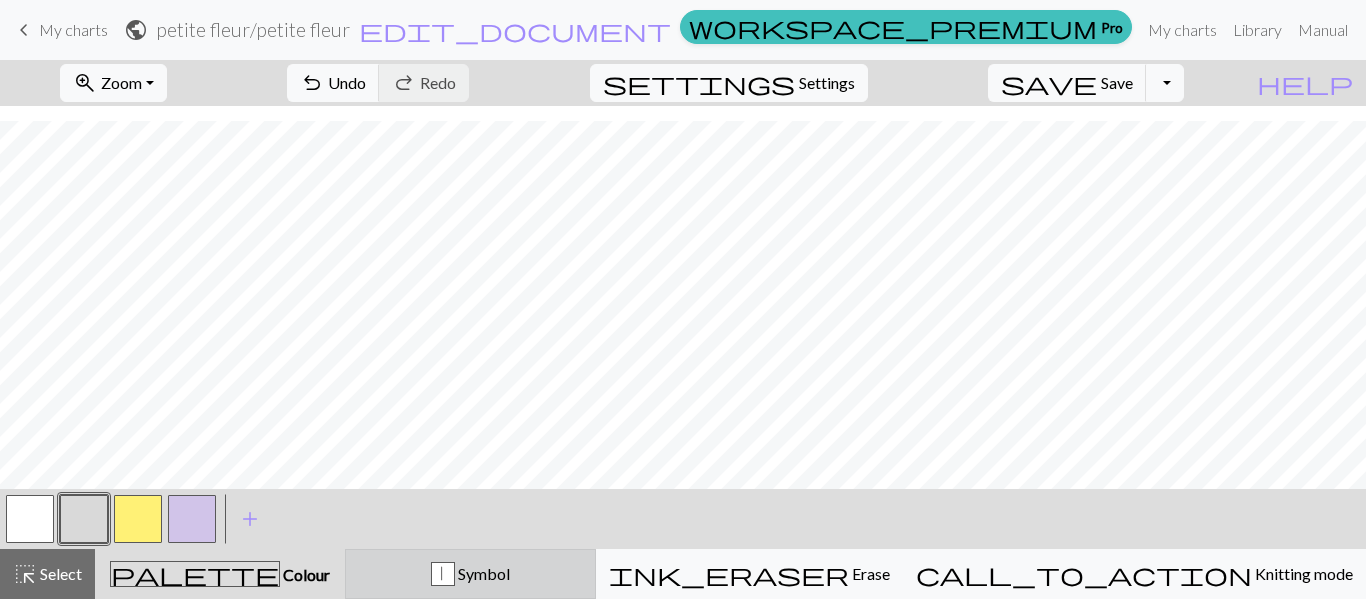 click on "|   Symbol" at bounding box center (470, 574) 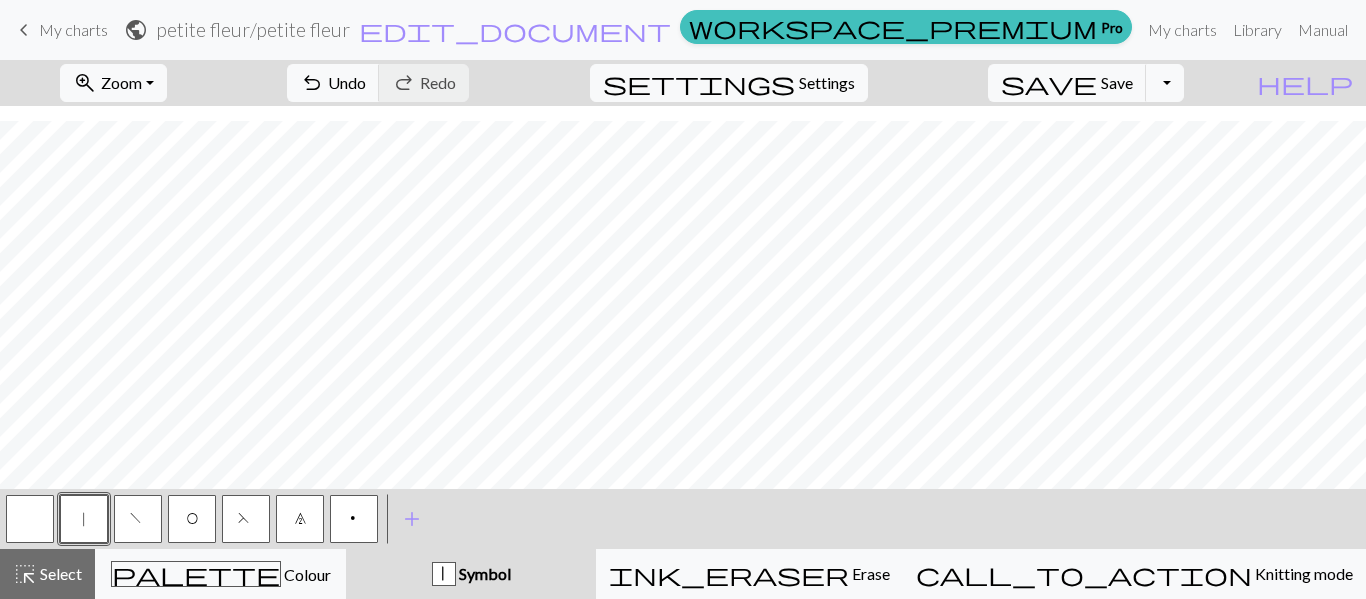type 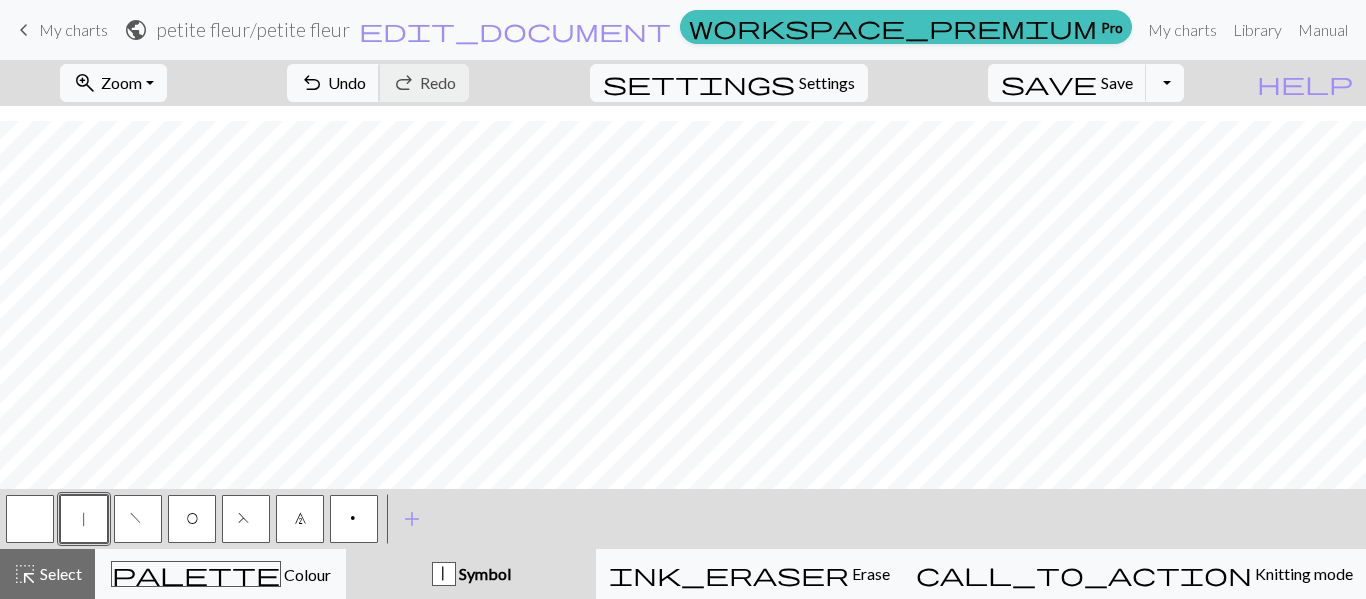 type 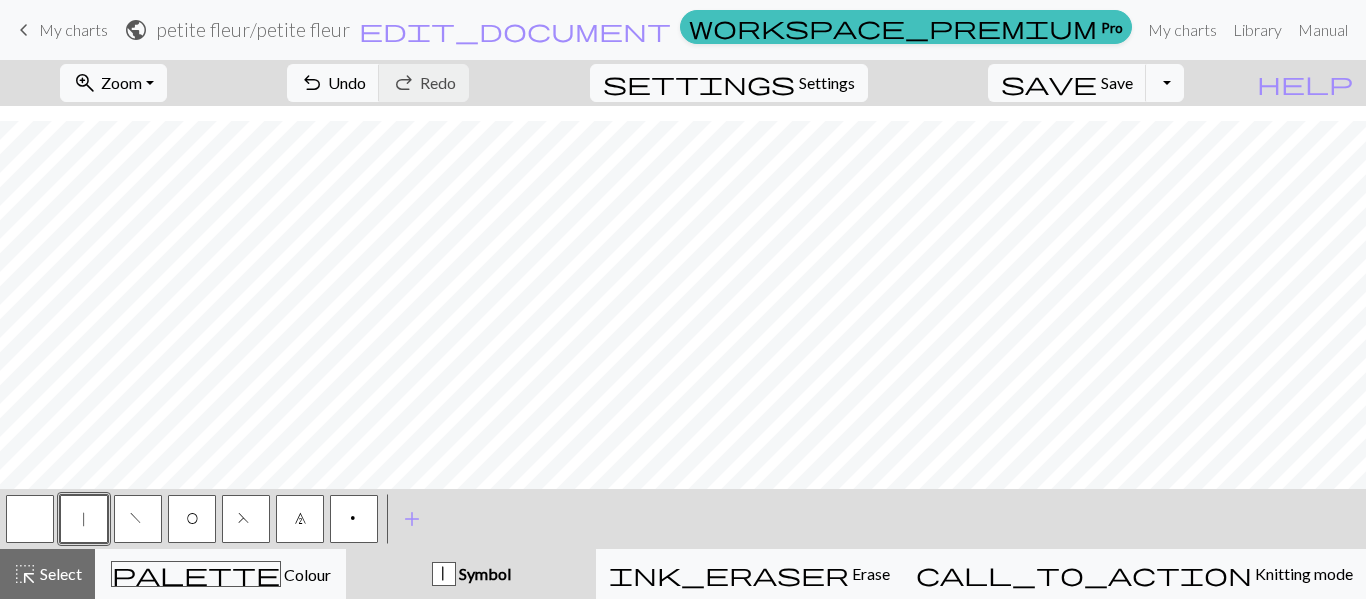 type 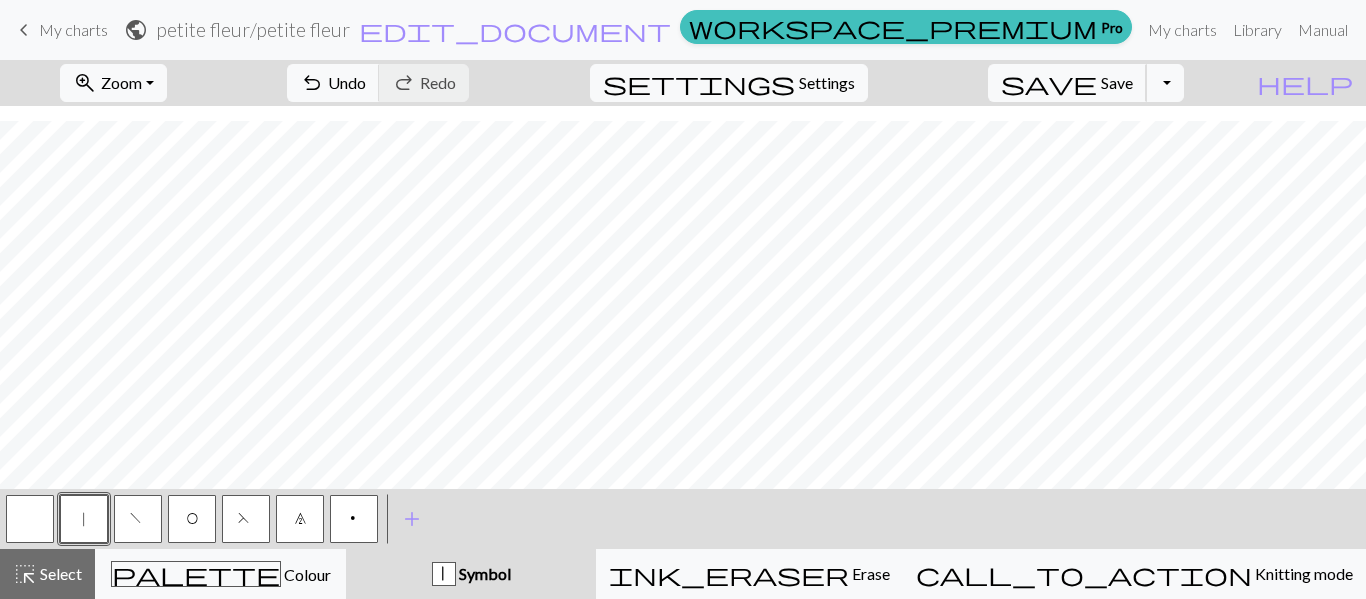type 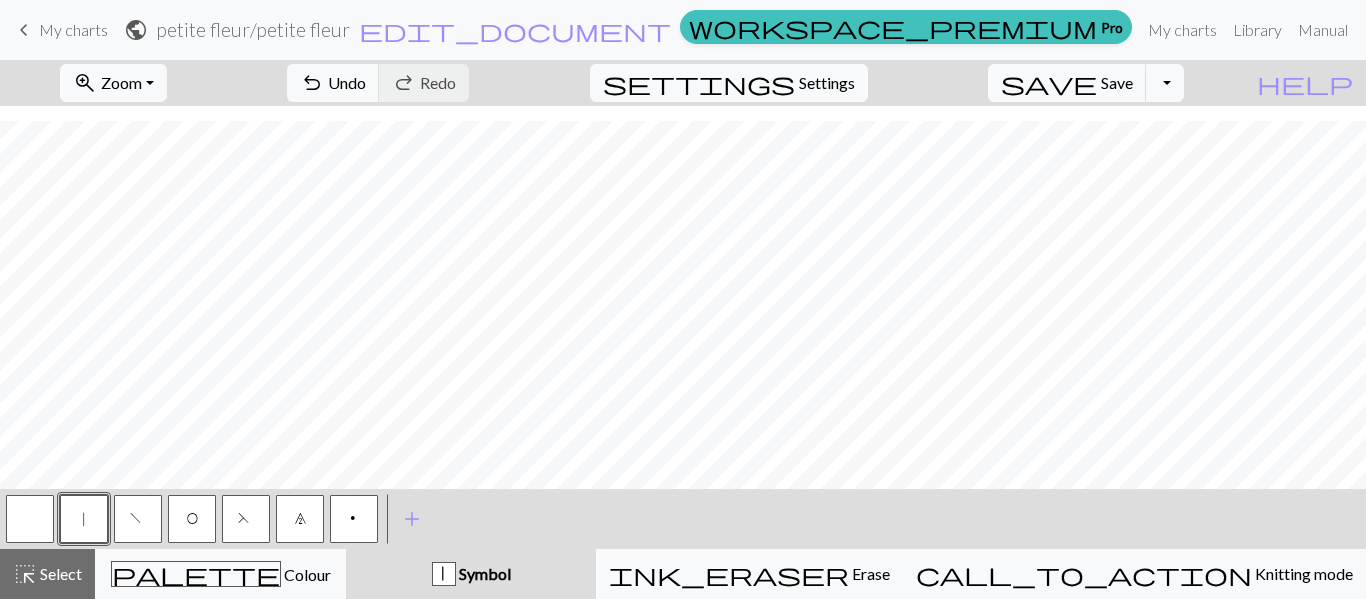 type 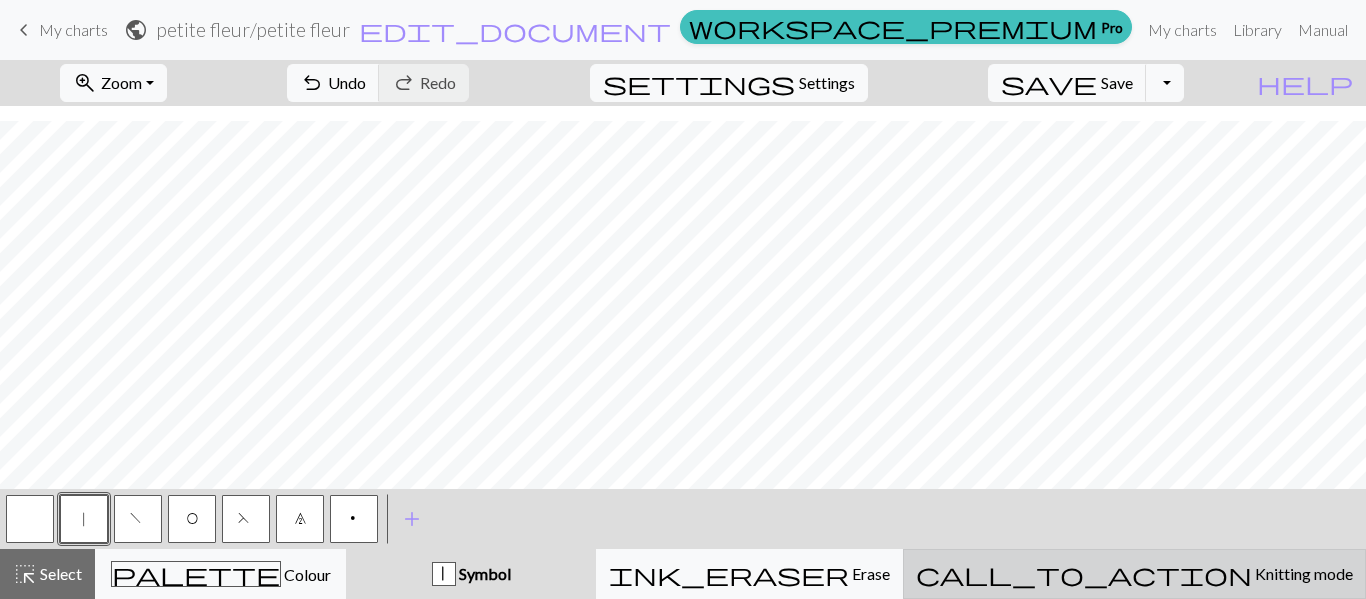 click on "Knitting mode" at bounding box center (1302, 573) 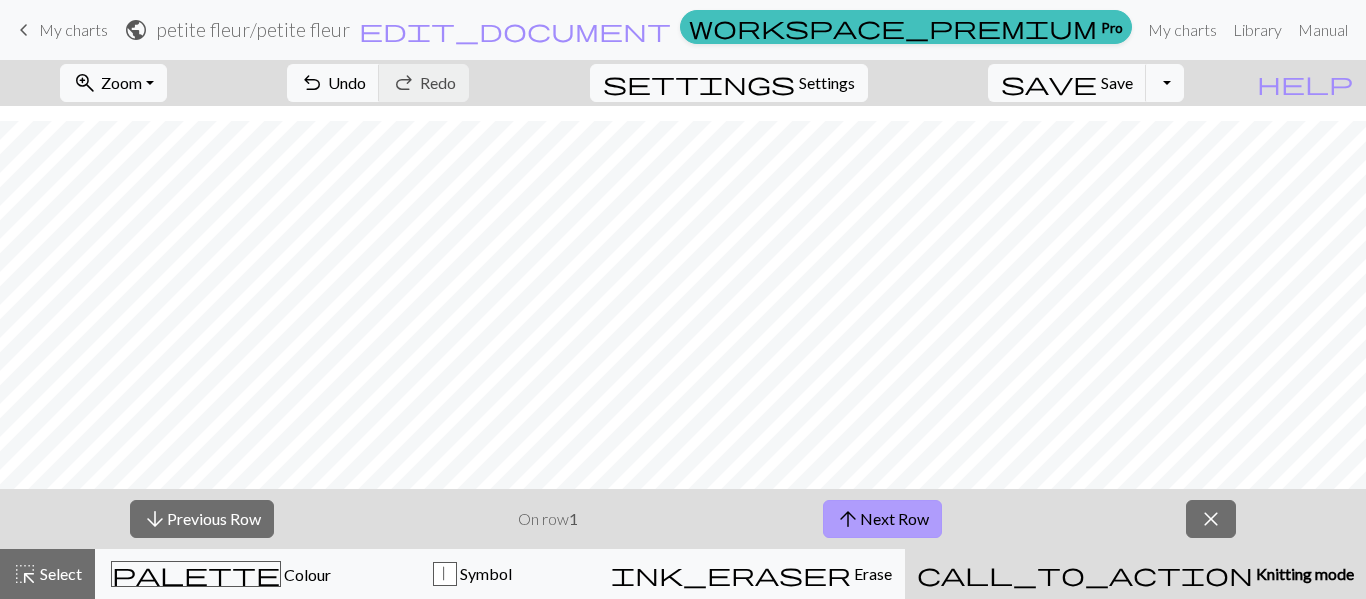 click on "arrow_upward  Next Row" at bounding box center (882, 519) 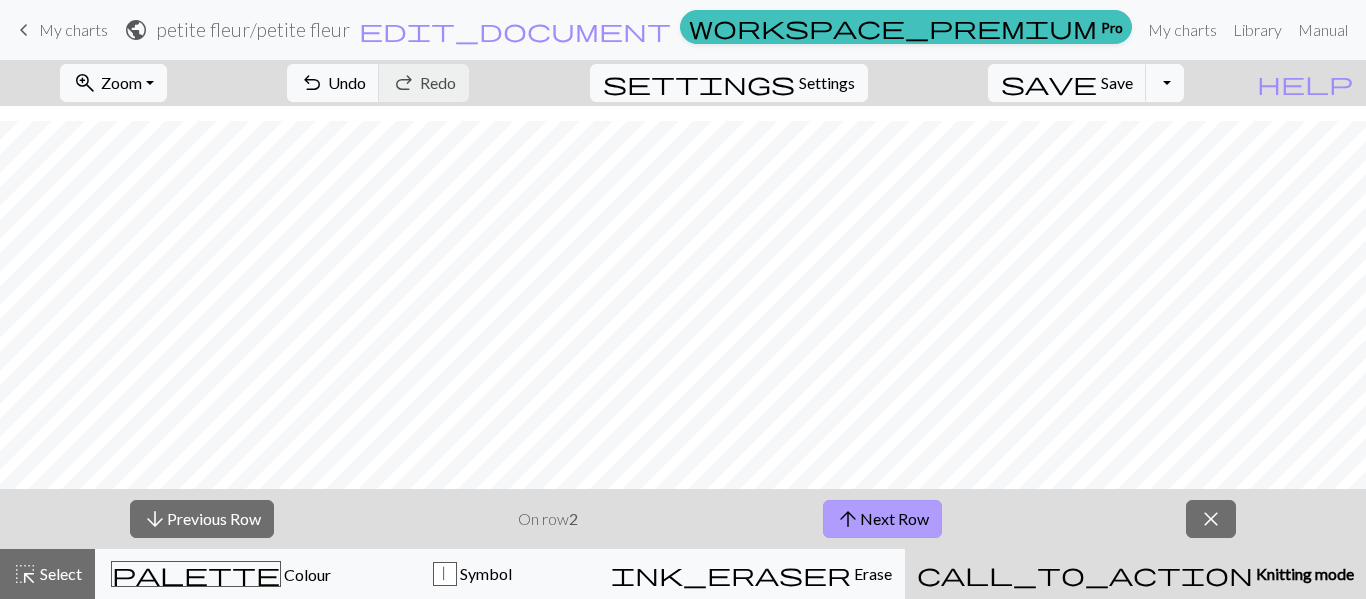 click on "arrow_upward  Next Row" at bounding box center (882, 519) 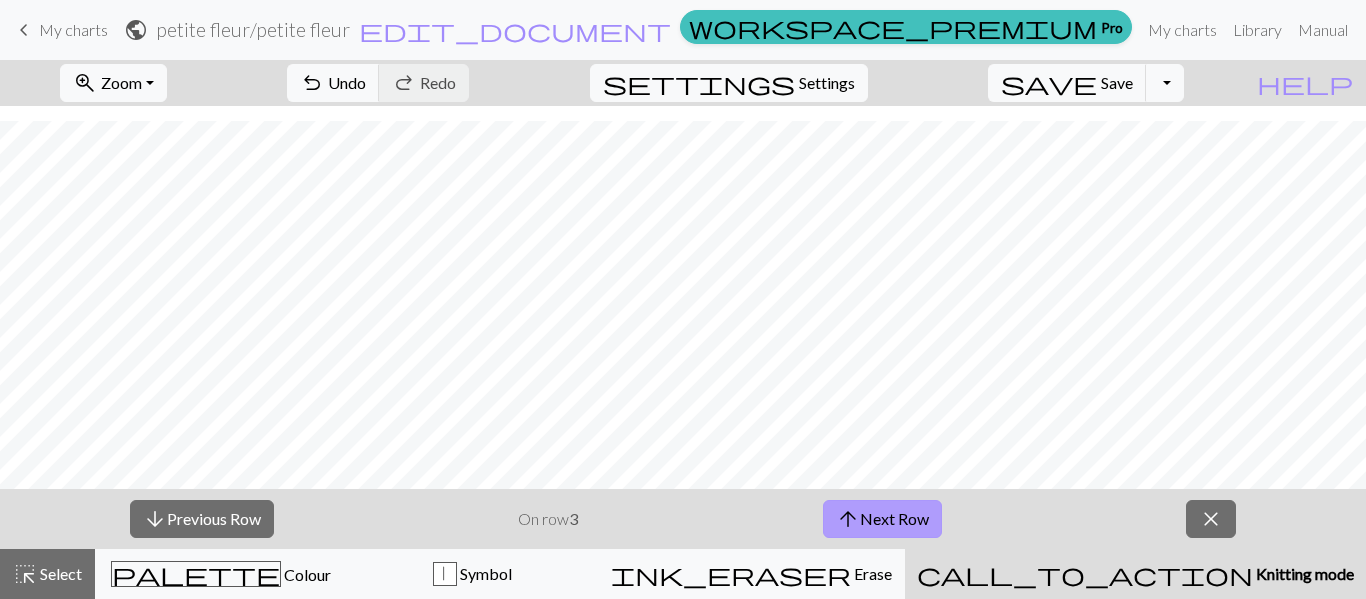click on "arrow_upward  Next Row" at bounding box center (882, 519) 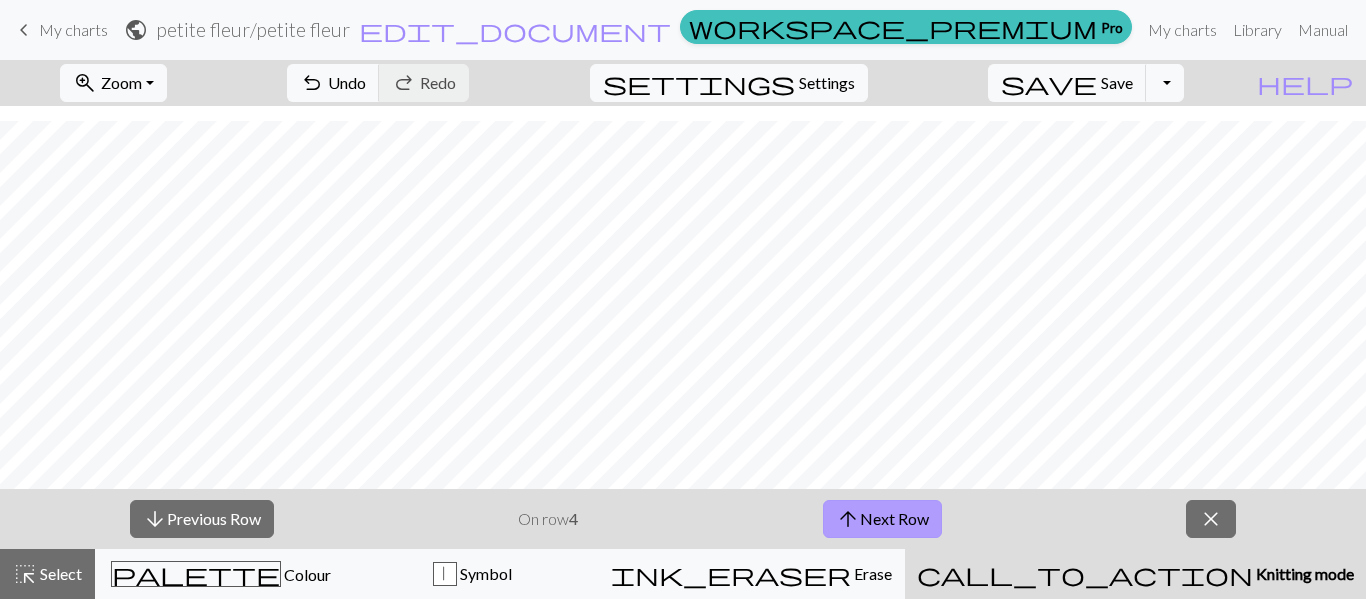 click on "arrow_upward  Next Row" at bounding box center [882, 519] 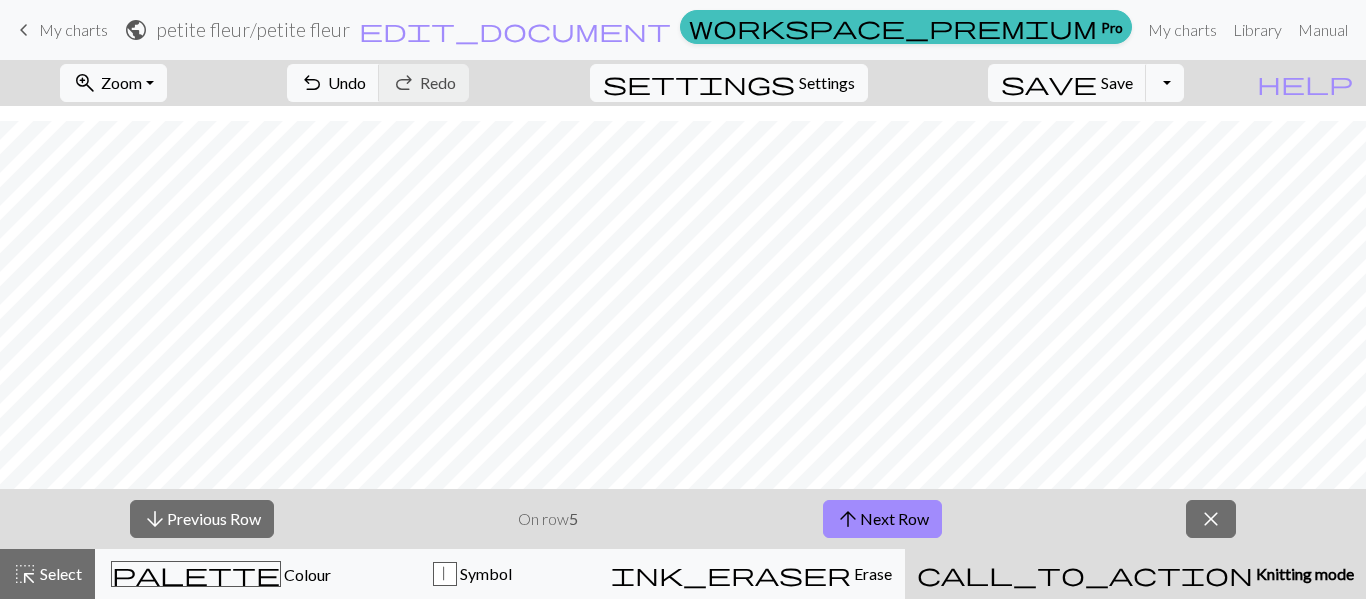 type 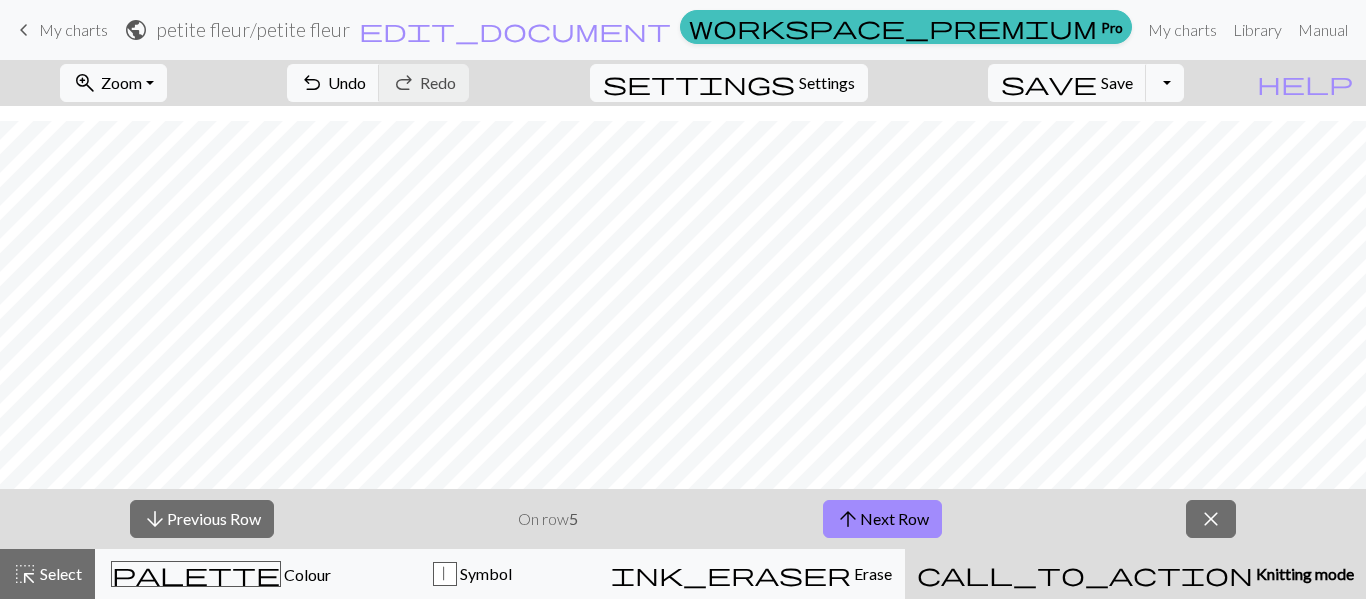 type 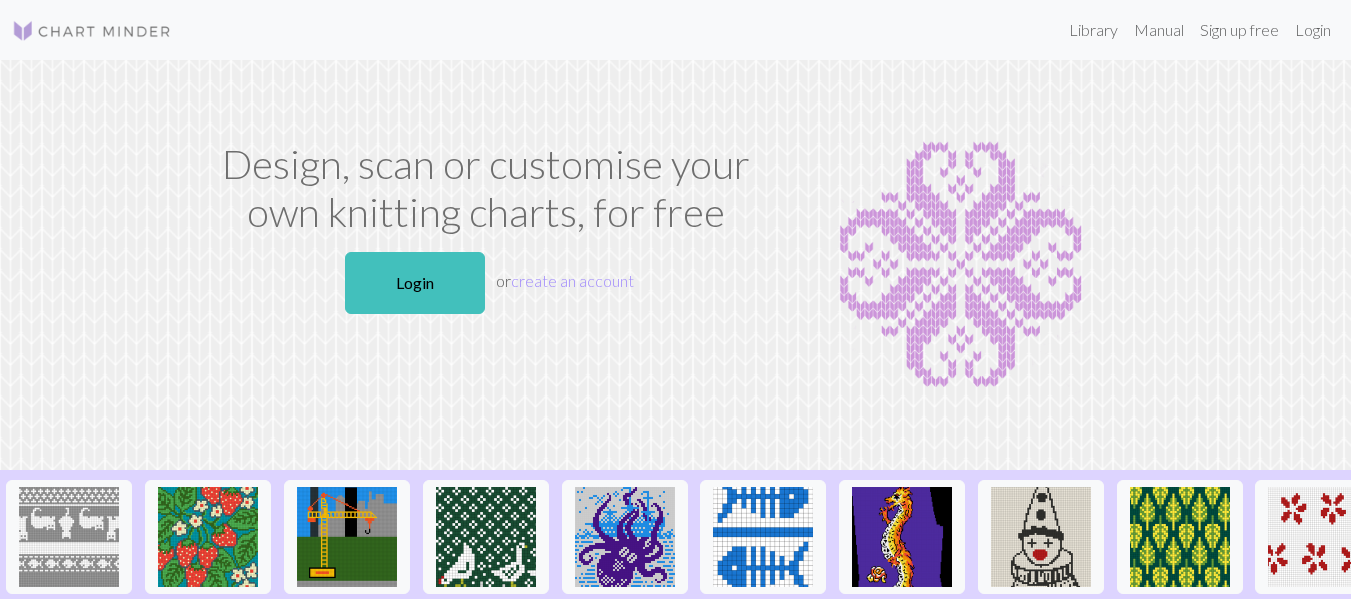 scroll, scrollTop: 0, scrollLeft: 0, axis: both 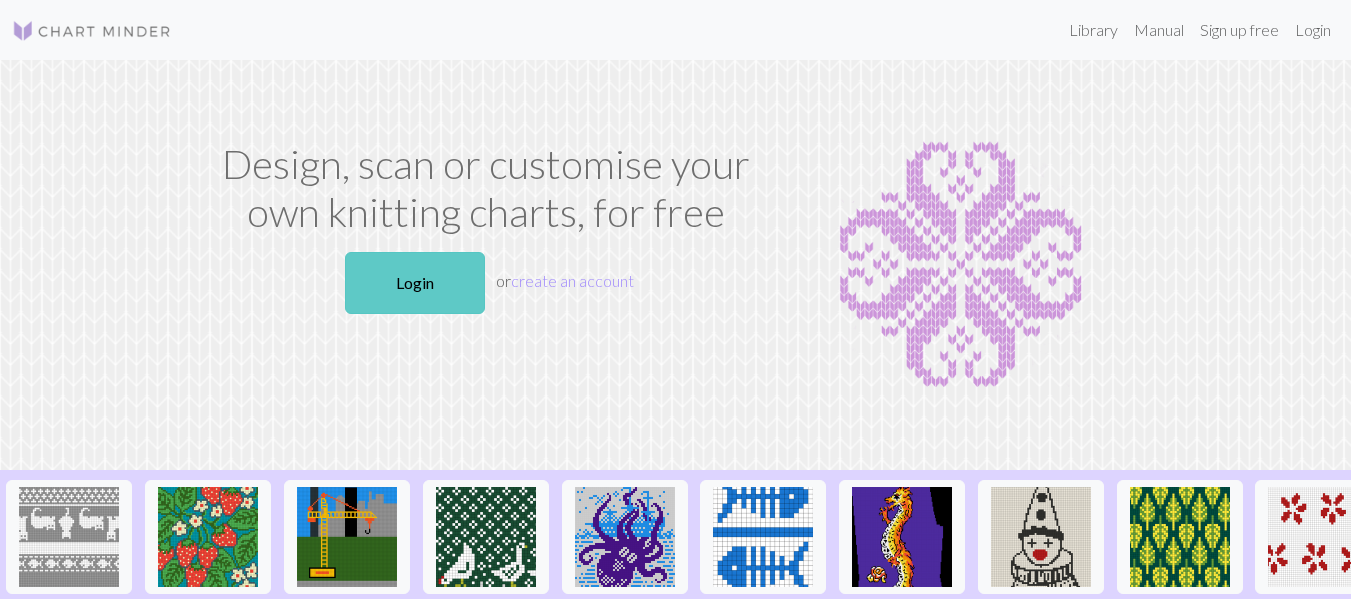 click on "Login" at bounding box center (415, 283) 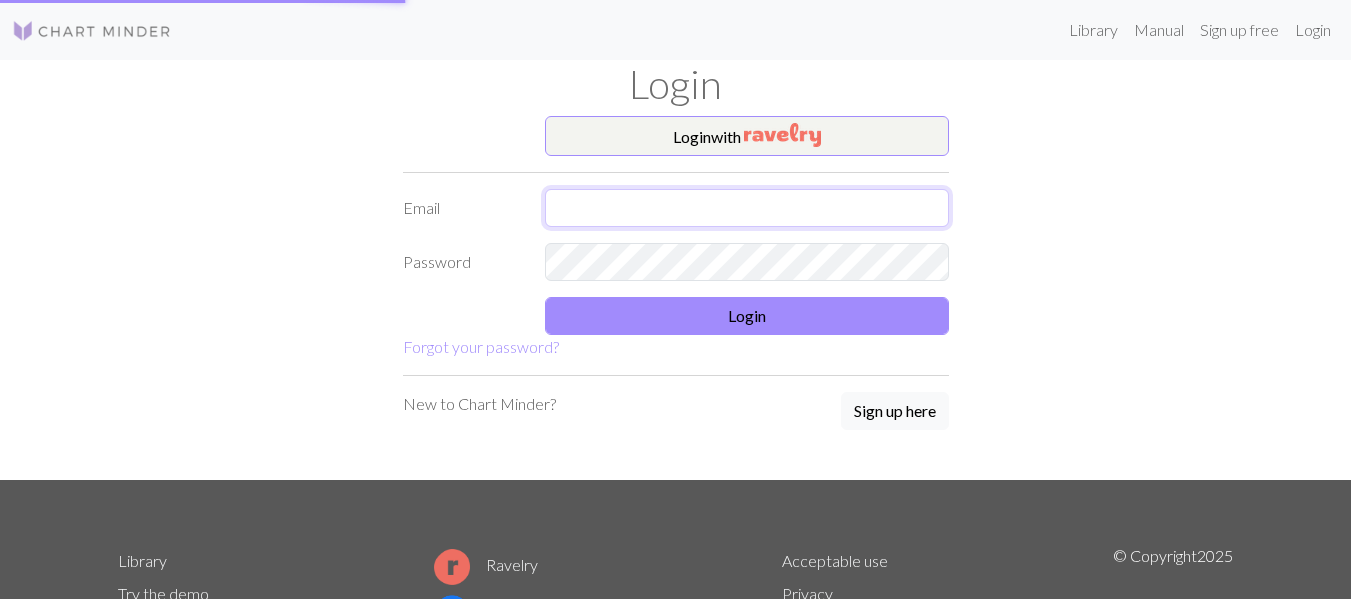 type on "[PERSON_NAME][EMAIL_ADDRESS][DOMAIN_NAME]" 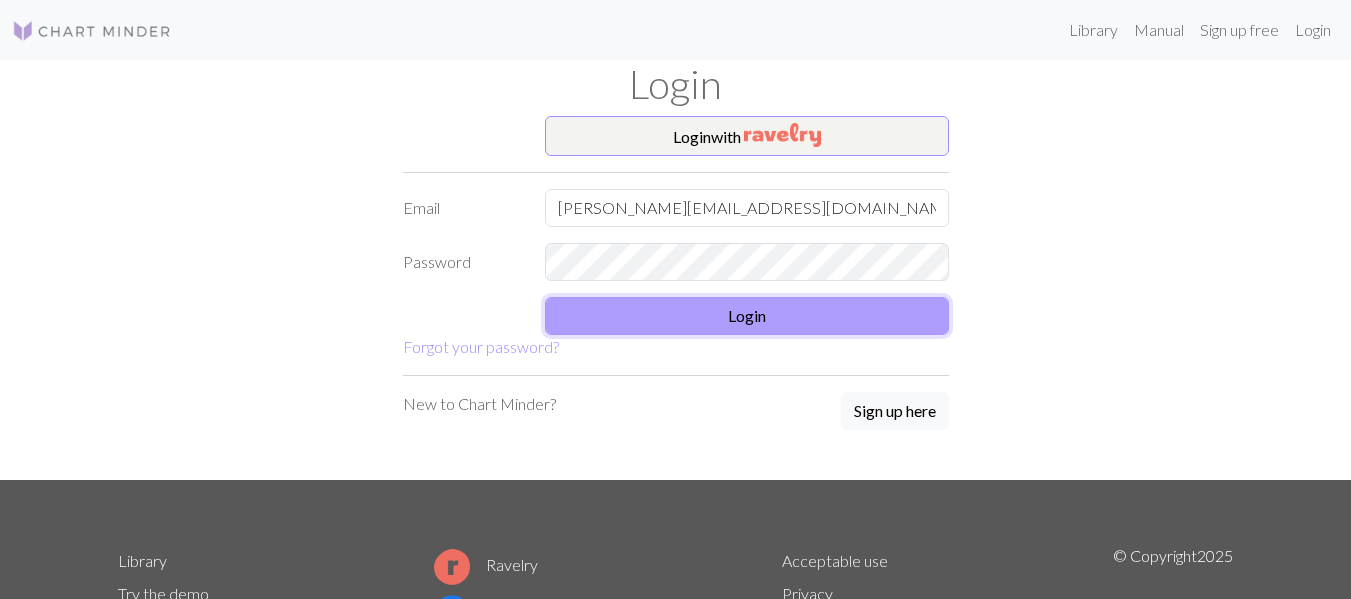 click on "Login" at bounding box center [747, 316] 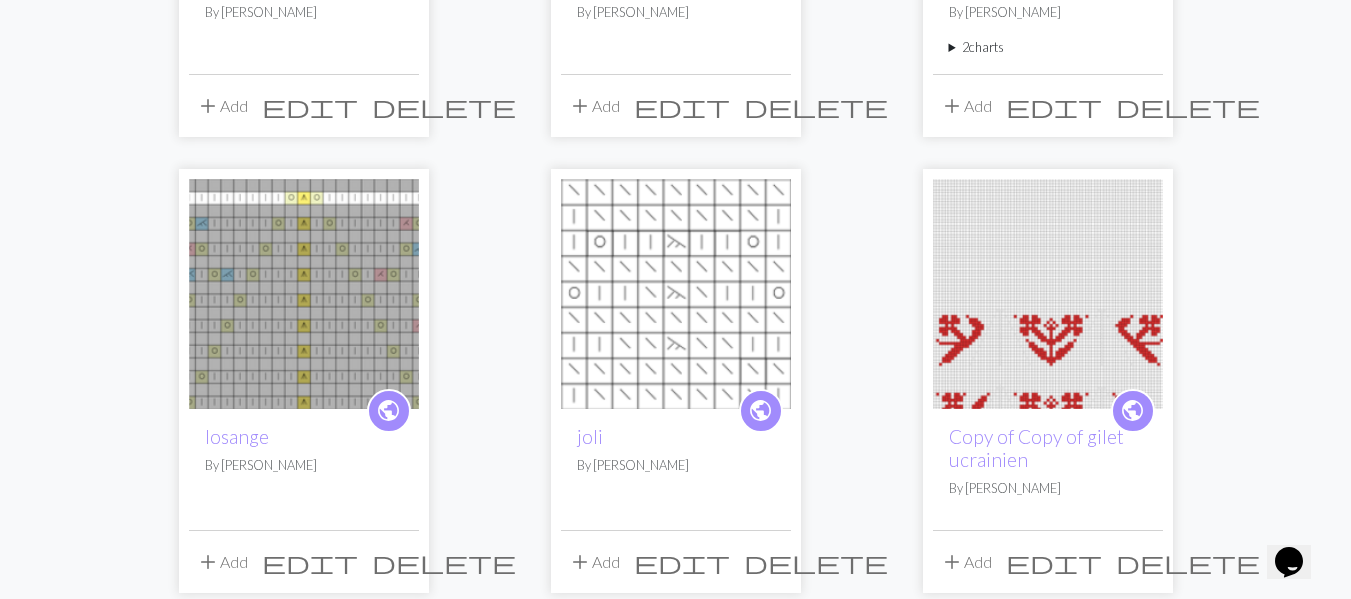 scroll, scrollTop: 200, scrollLeft: 0, axis: vertical 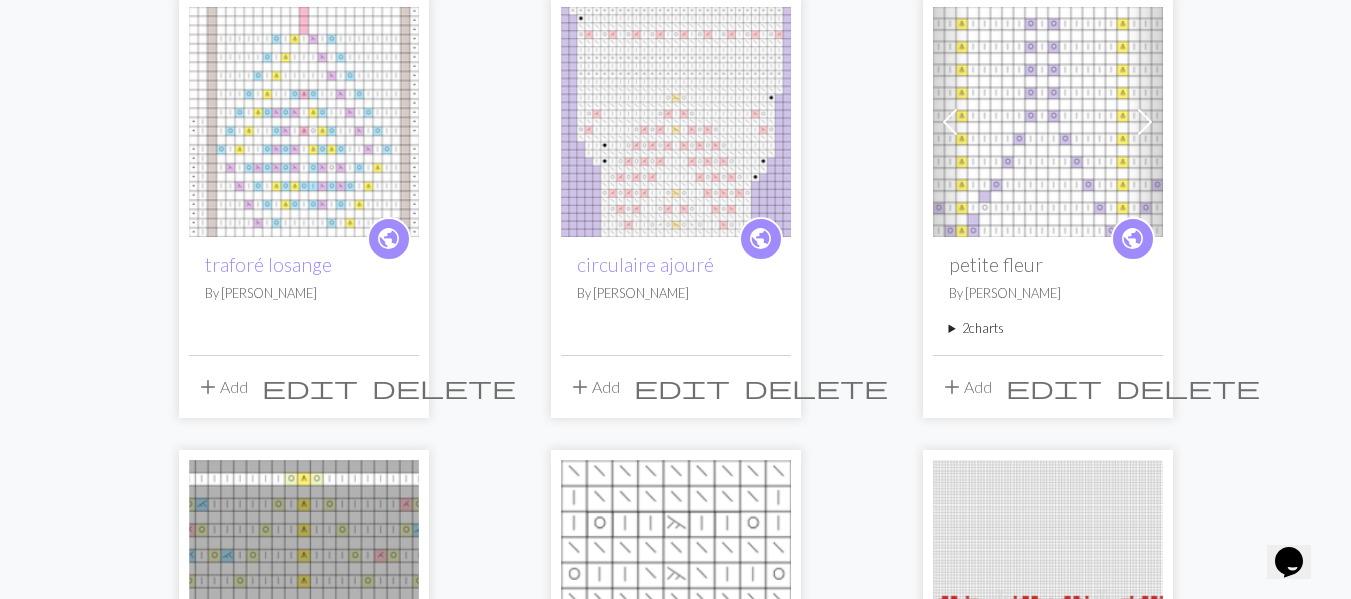 click on "2  charts" at bounding box center (1048, 328) 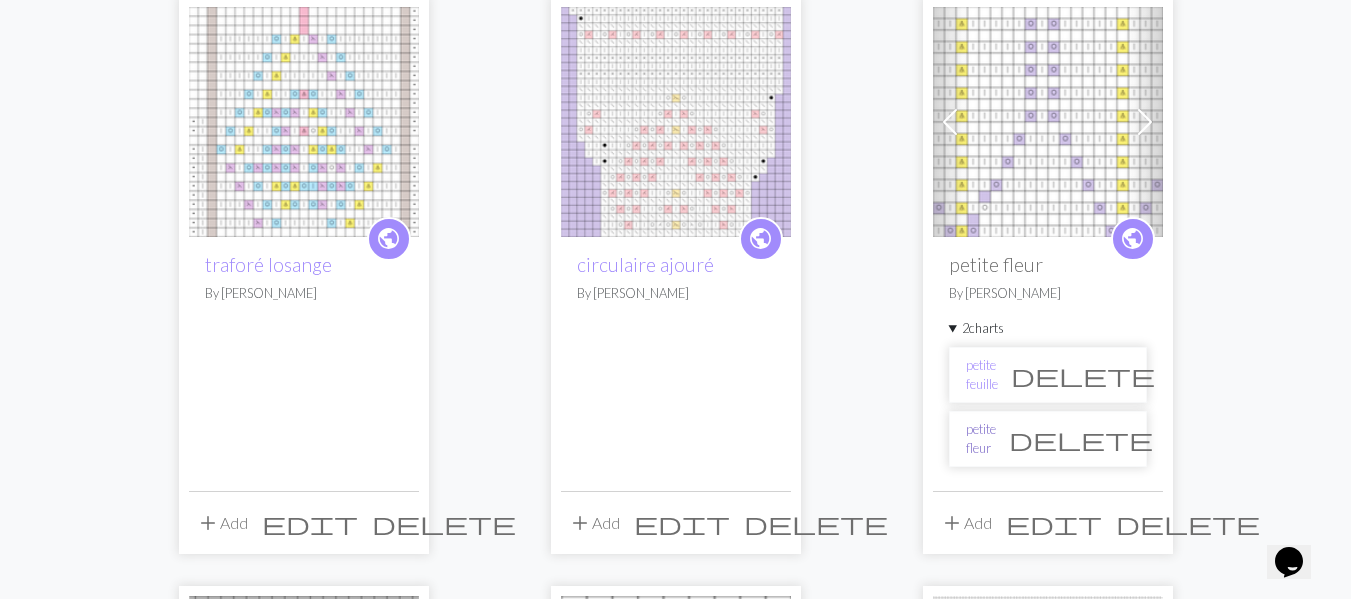 click on "petite fleur" at bounding box center (981, 439) 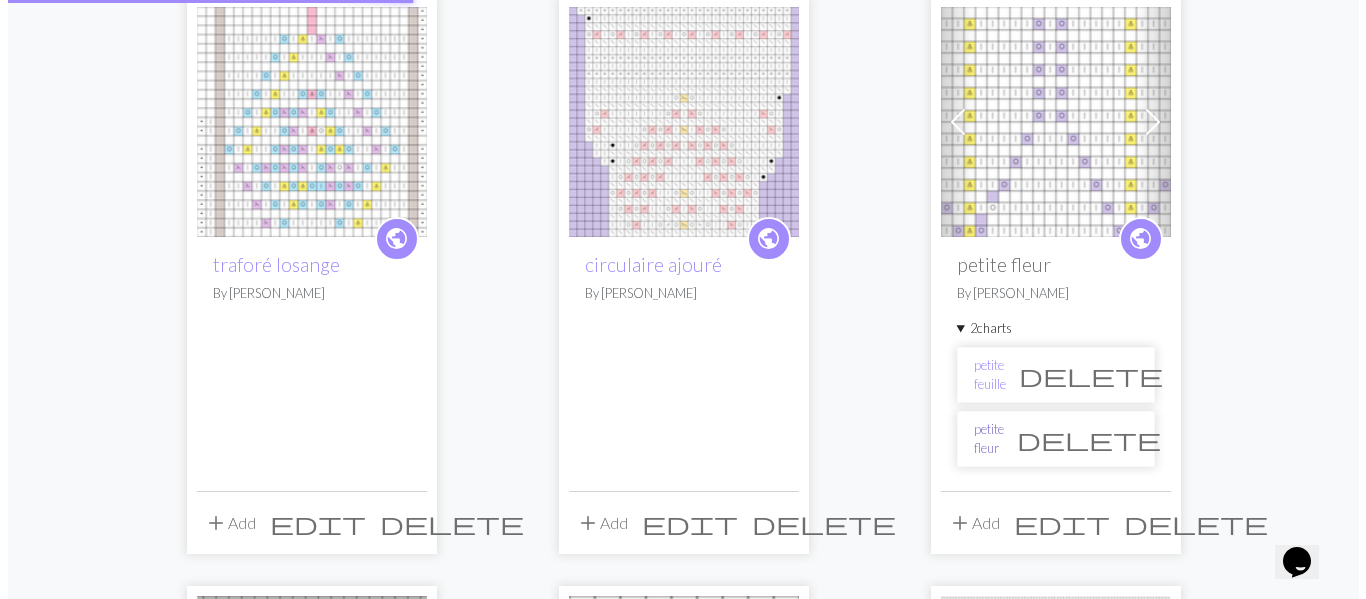 scroll, scrollTop: 0, scrollLeft: 0, axis: both 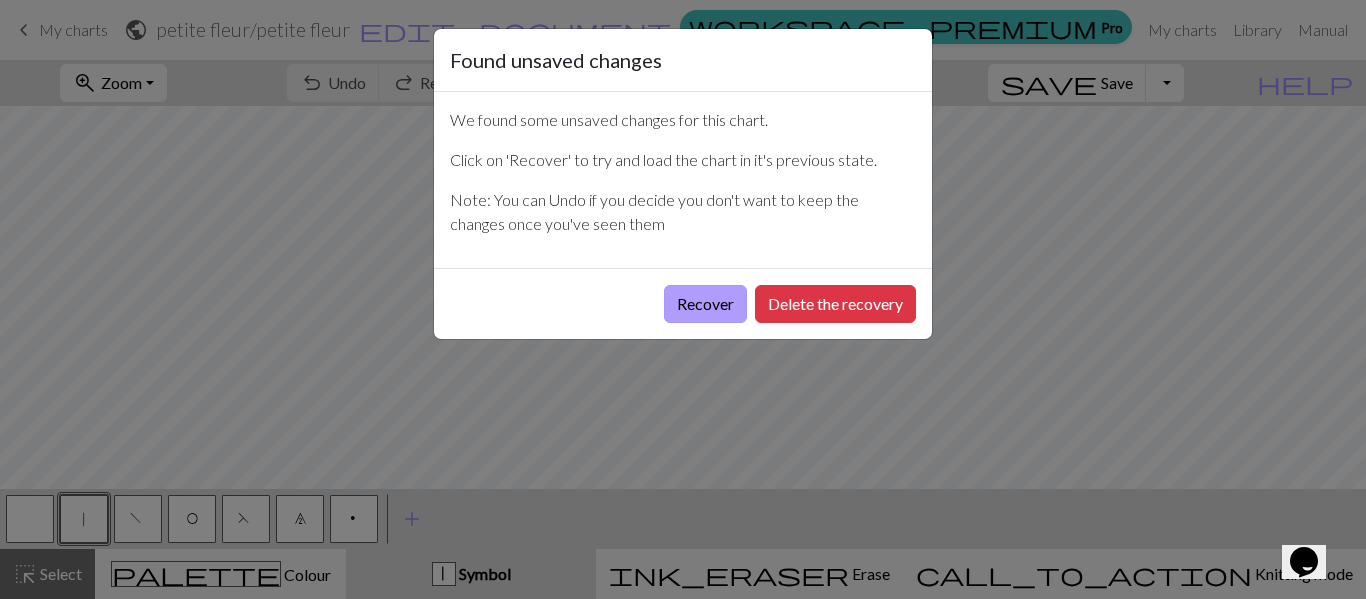 click on "Recover" at bounding box center (705, 304) 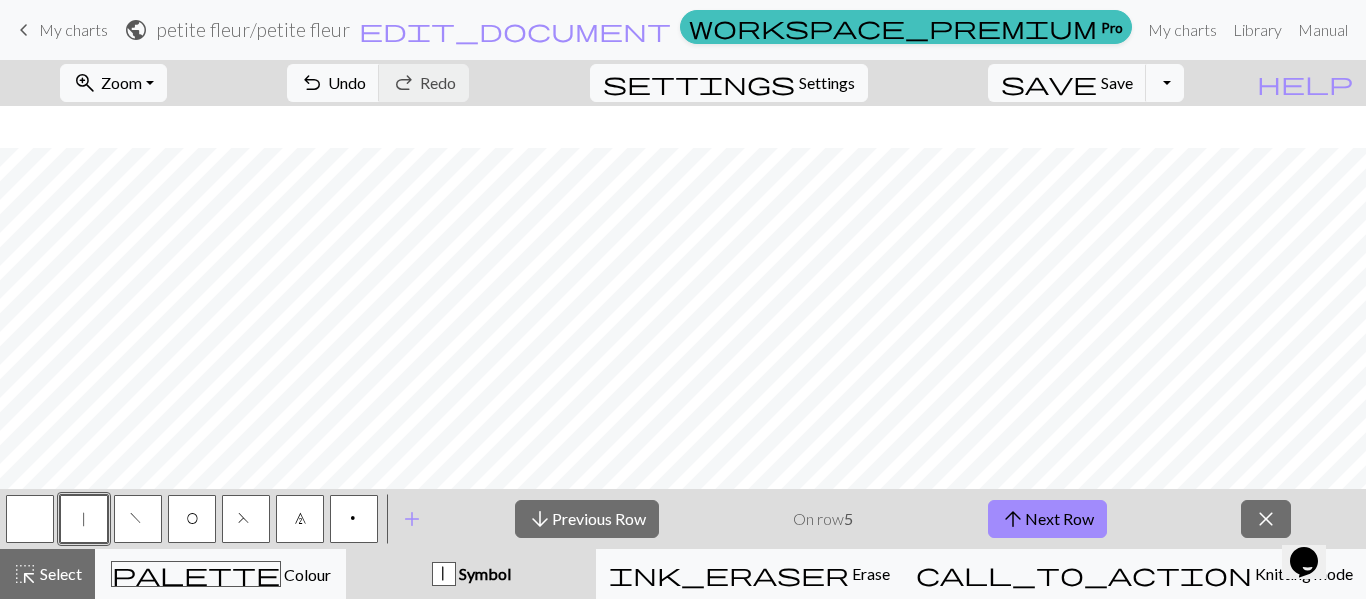 scroll, scrollTop: 42, scrollLeft: 0, axis: vertical 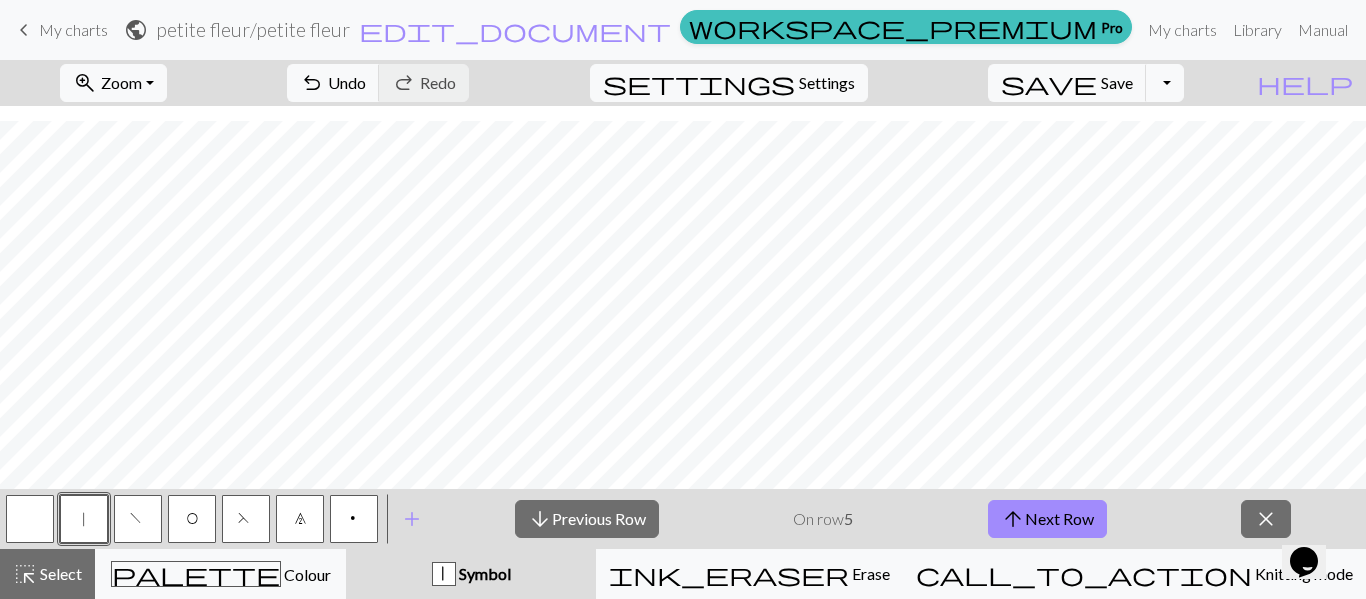 click on "Symbol" at bounding box center (483, 573) 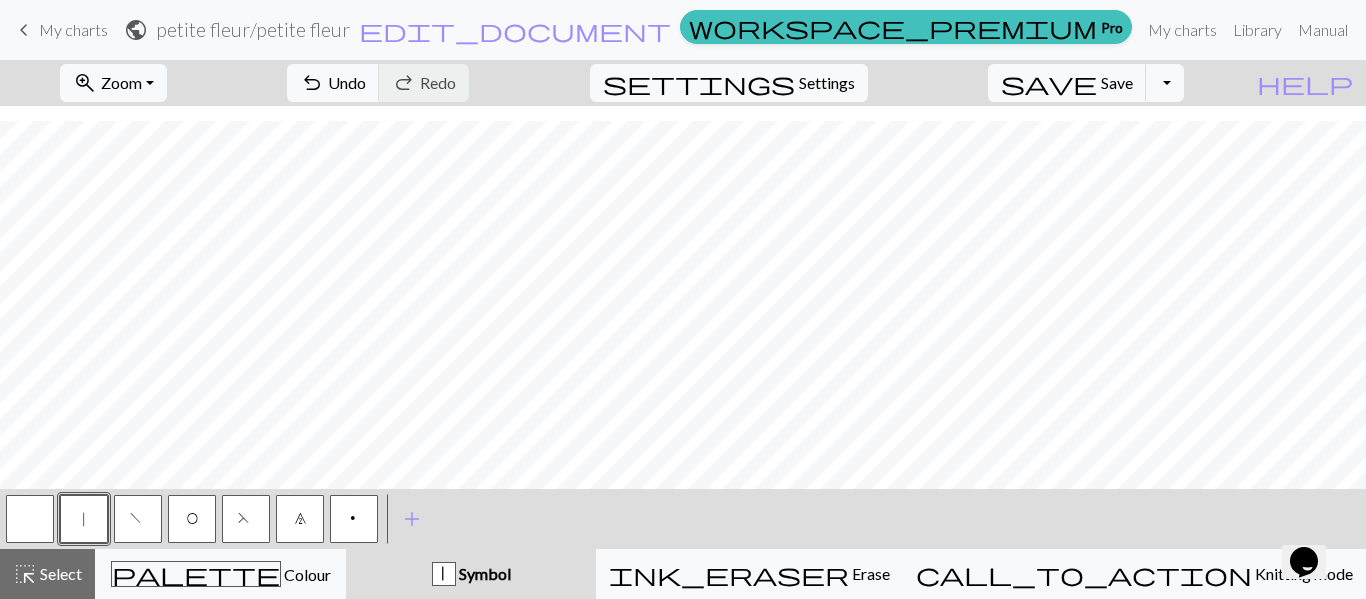 click on "F" at bounding box center (246, 521) 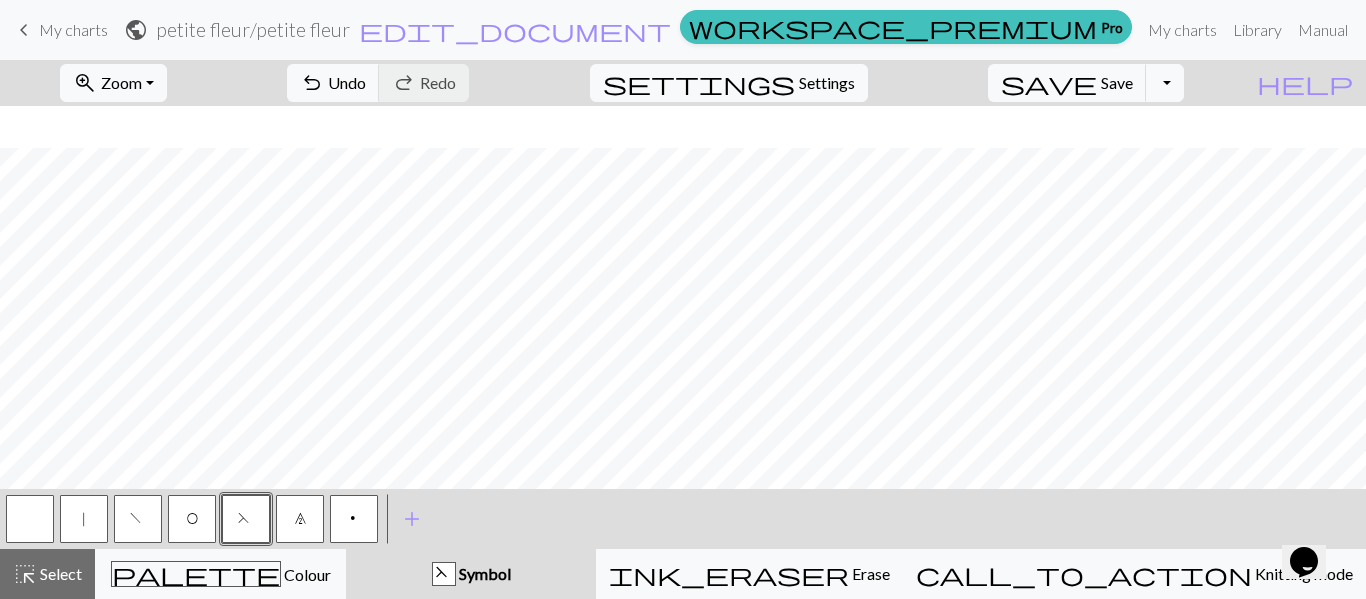 scroll, scrollTop: 42, scrollLeft: 0, axis: vertical 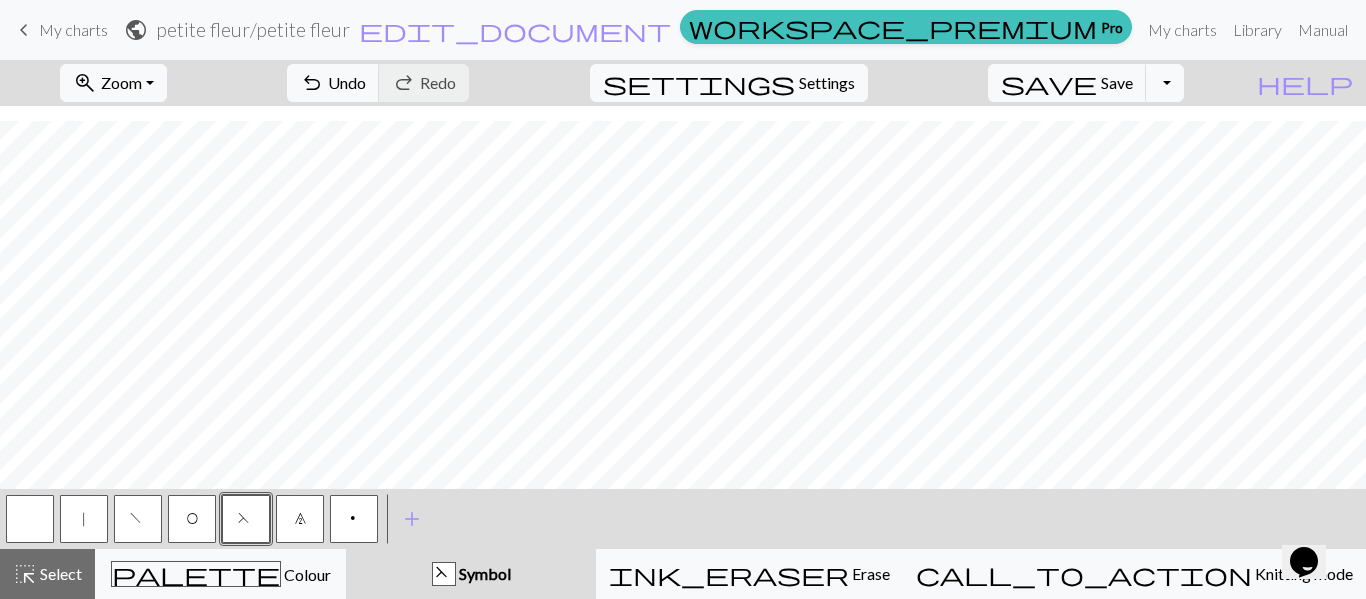 click on "|" at bounding box center [84, 519] 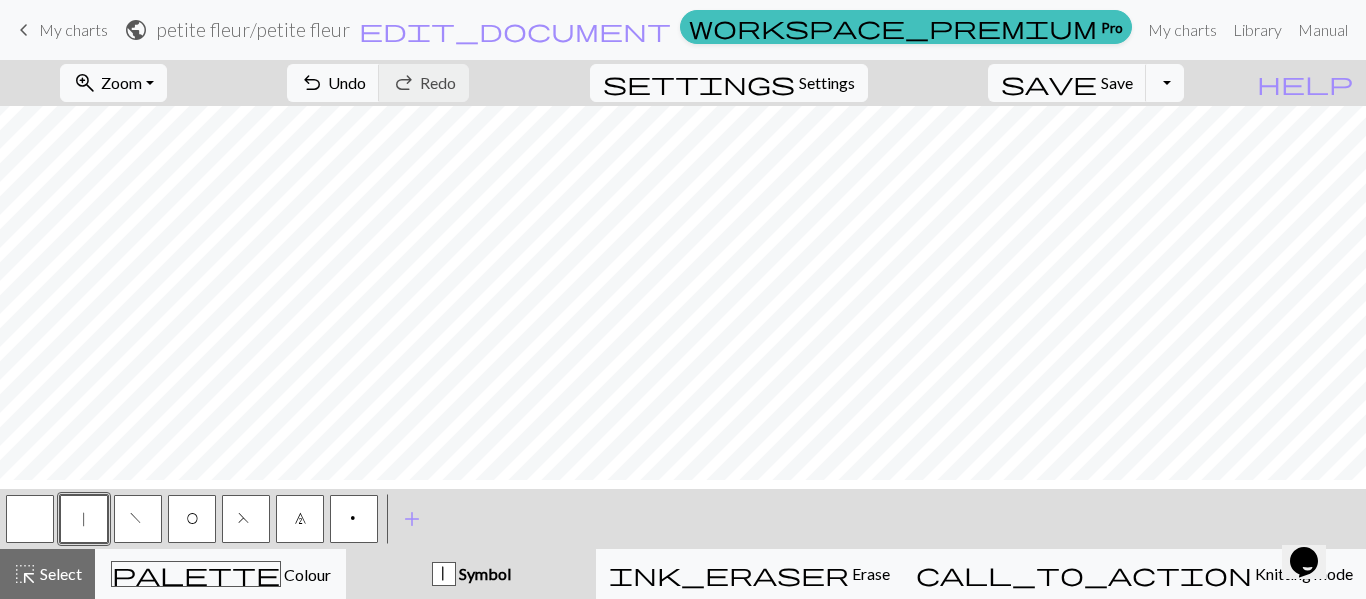 scroll, scrollTop: 0, scrollLeft: 0, axis: both 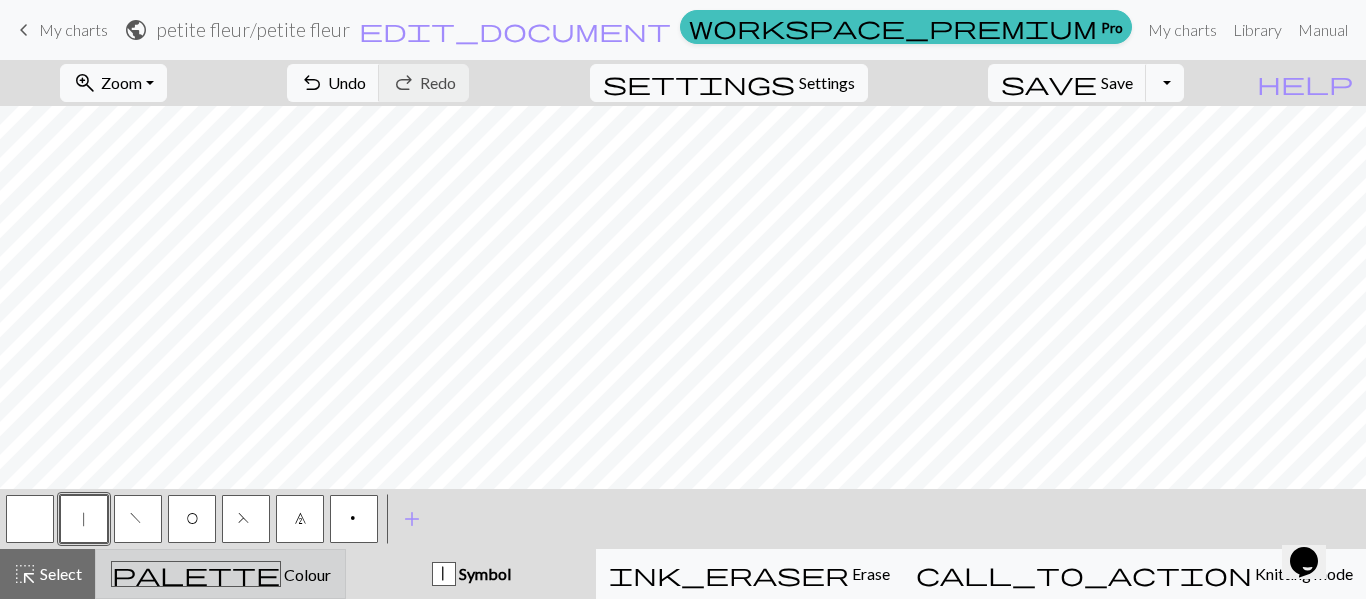 click on "Colour" at bounding box center (306, 574) 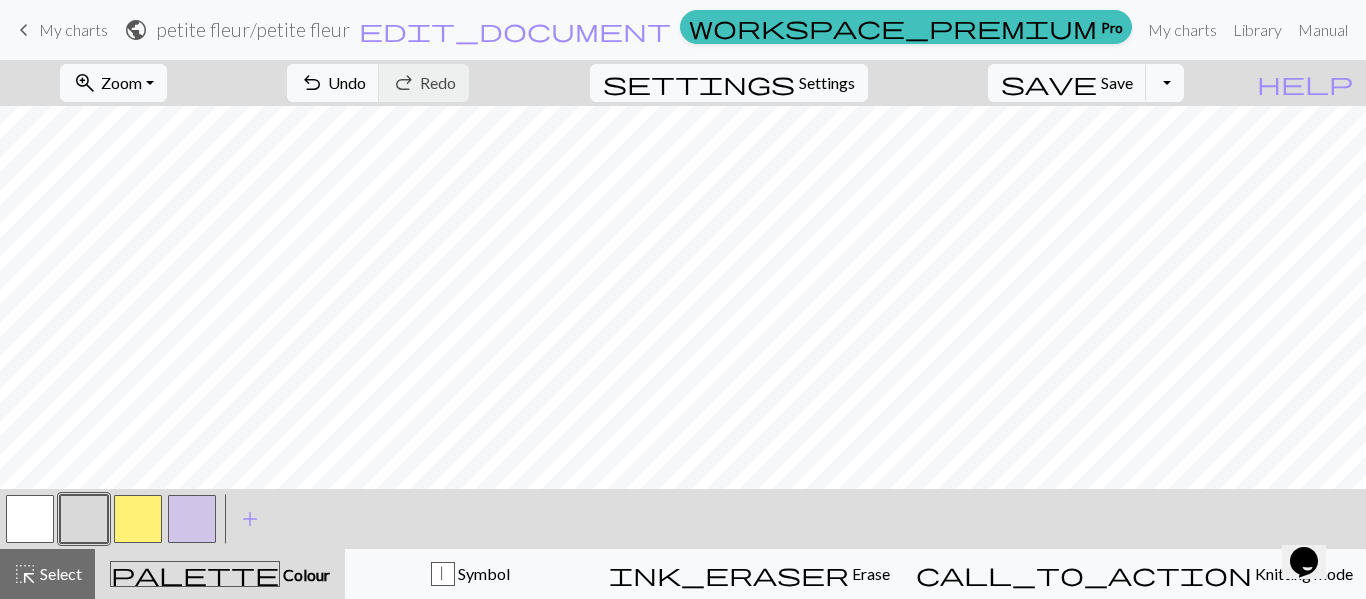 click at bounding box center (30, 519) 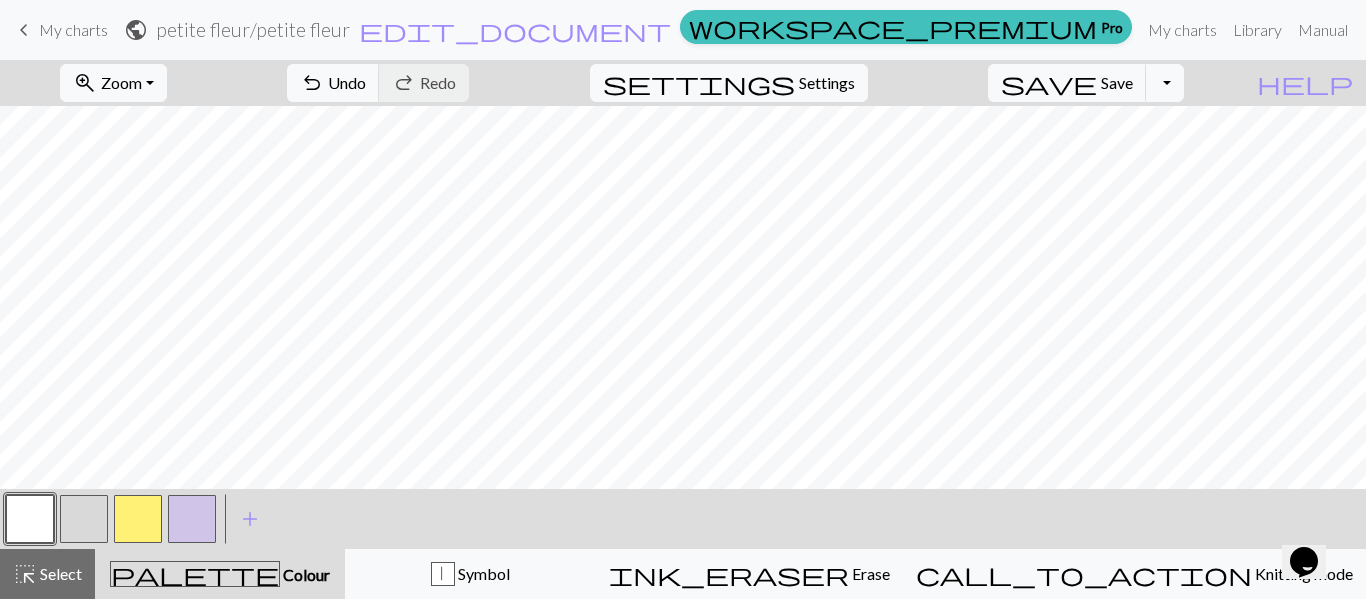 click at bounding box center [138, 519] 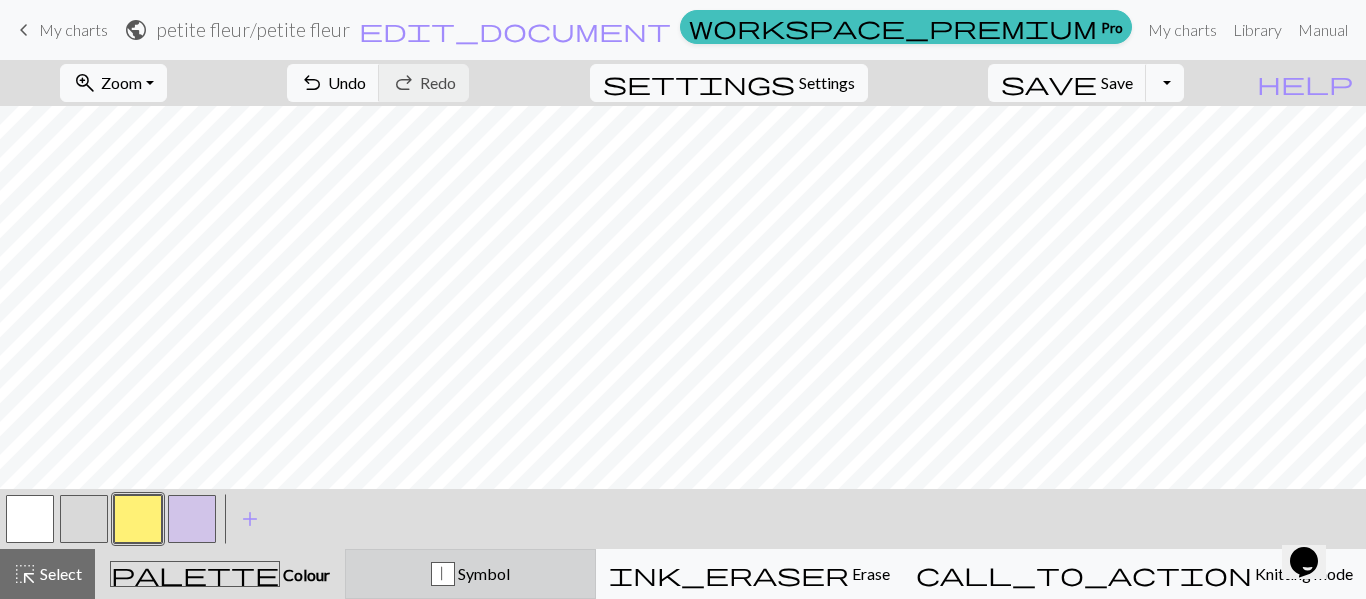 click on "|" at bounding box center [443, 575] 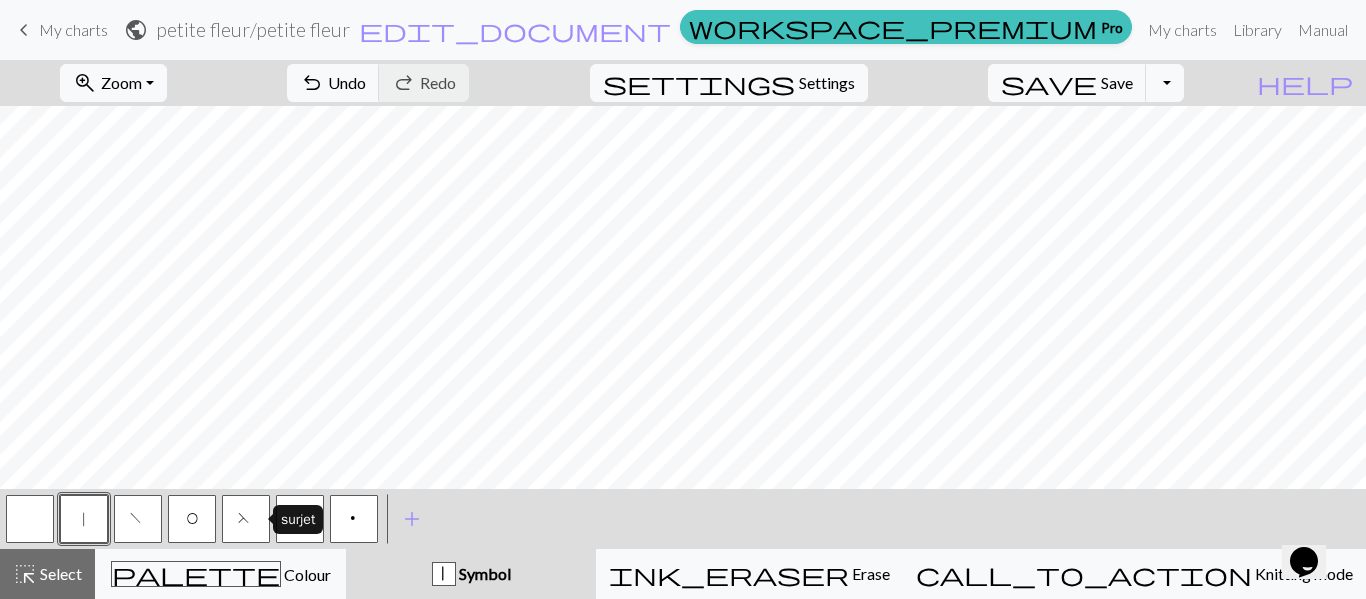 click on "F" at bounding box center [246, 521] 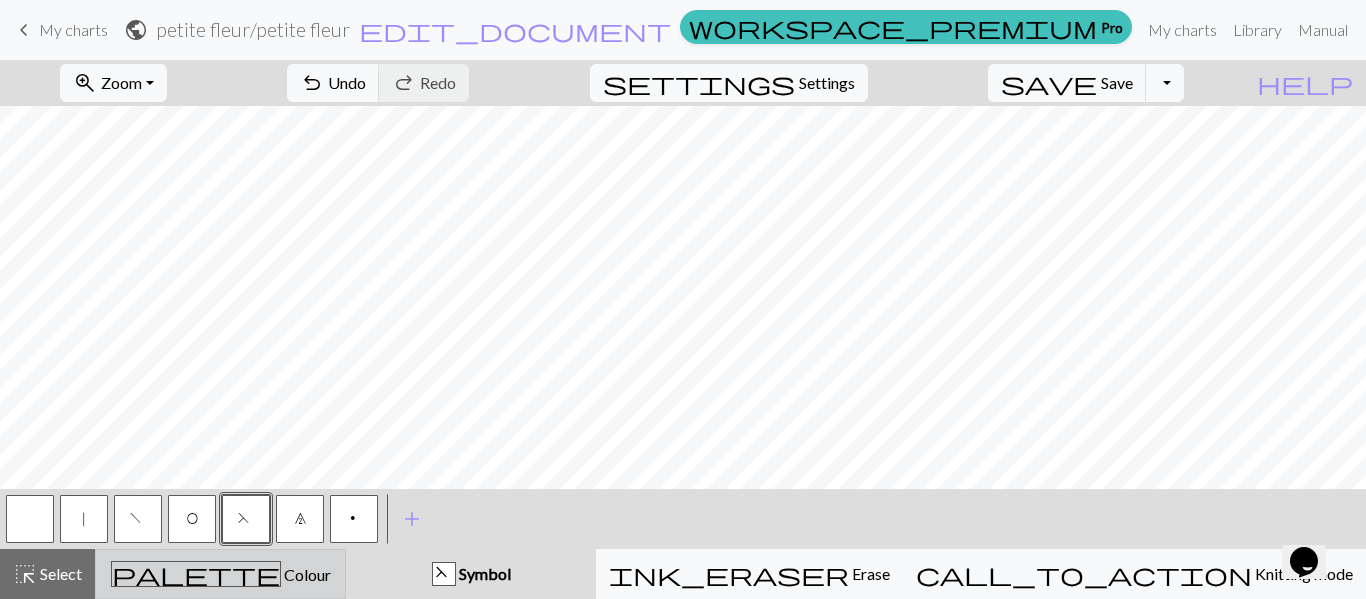 click on "palette   Colour   Colour" at bounding box center (220, 574) 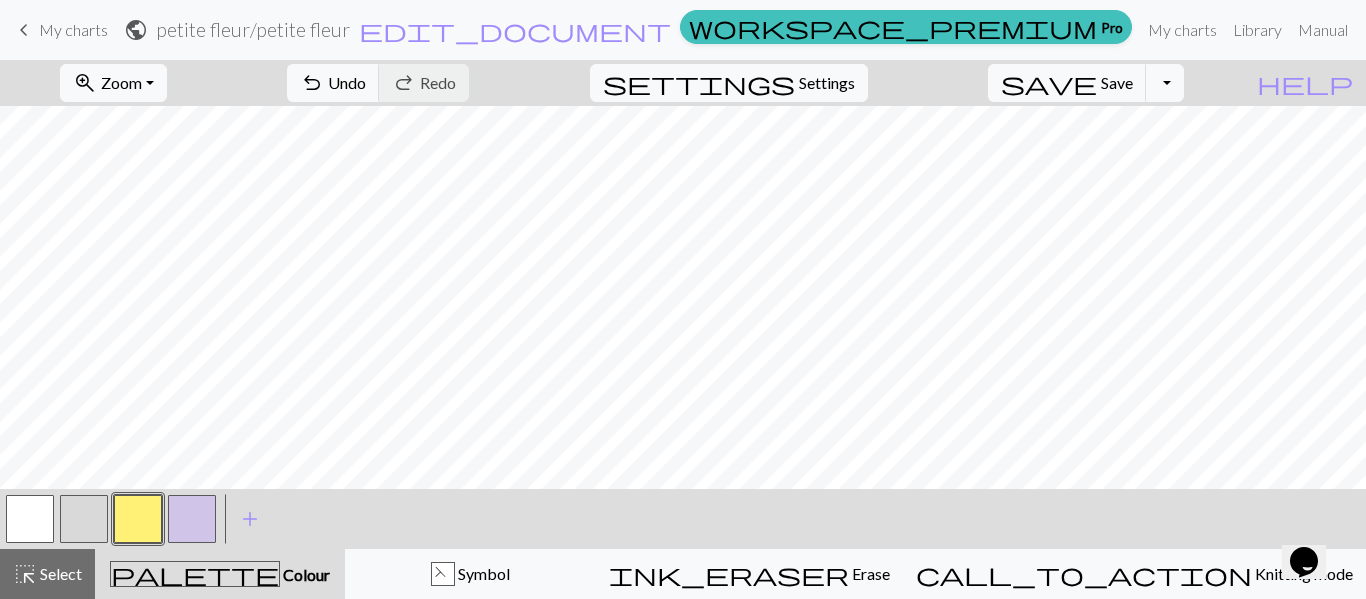 click at bounding box center (138, 519) 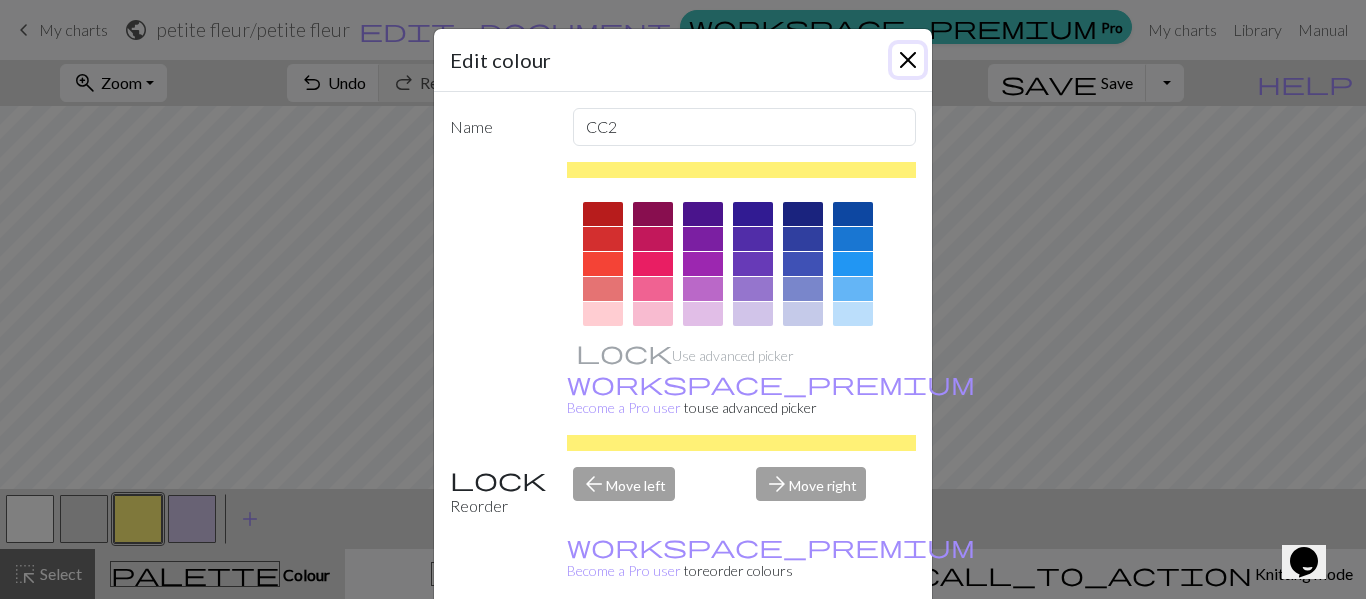 click at bounding box center [908, 60] 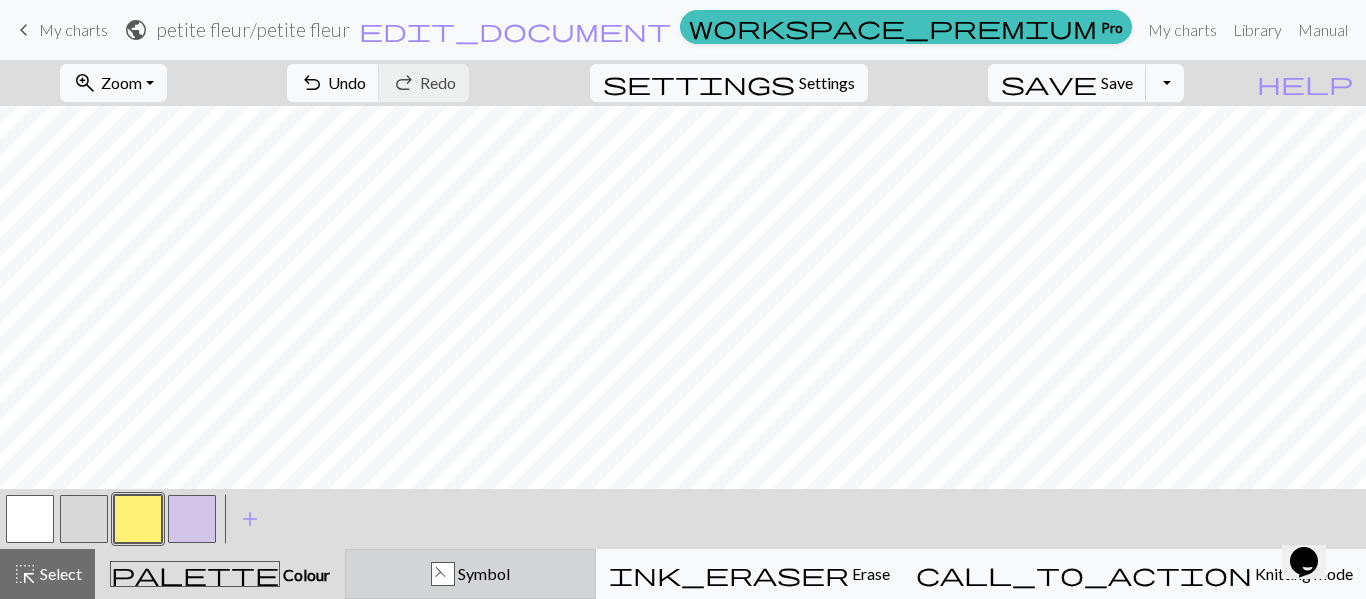 click on "Symbol" at bounding box center [482, 573] 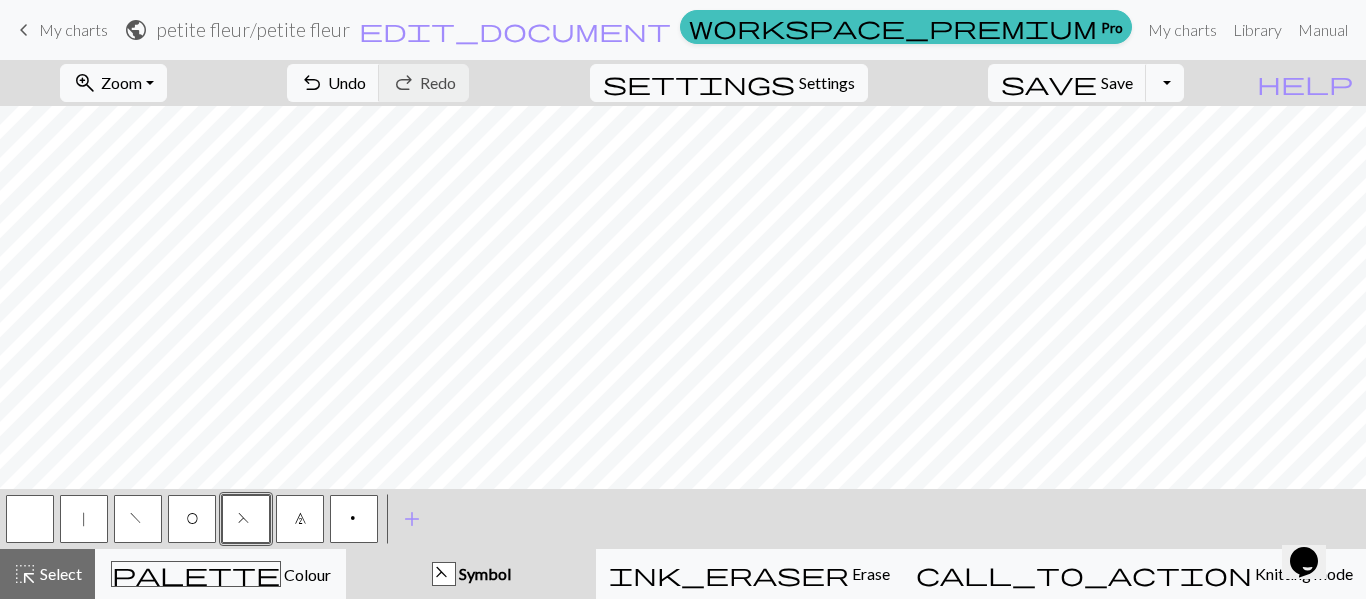 click on "|" at bounding box center (84, 519) 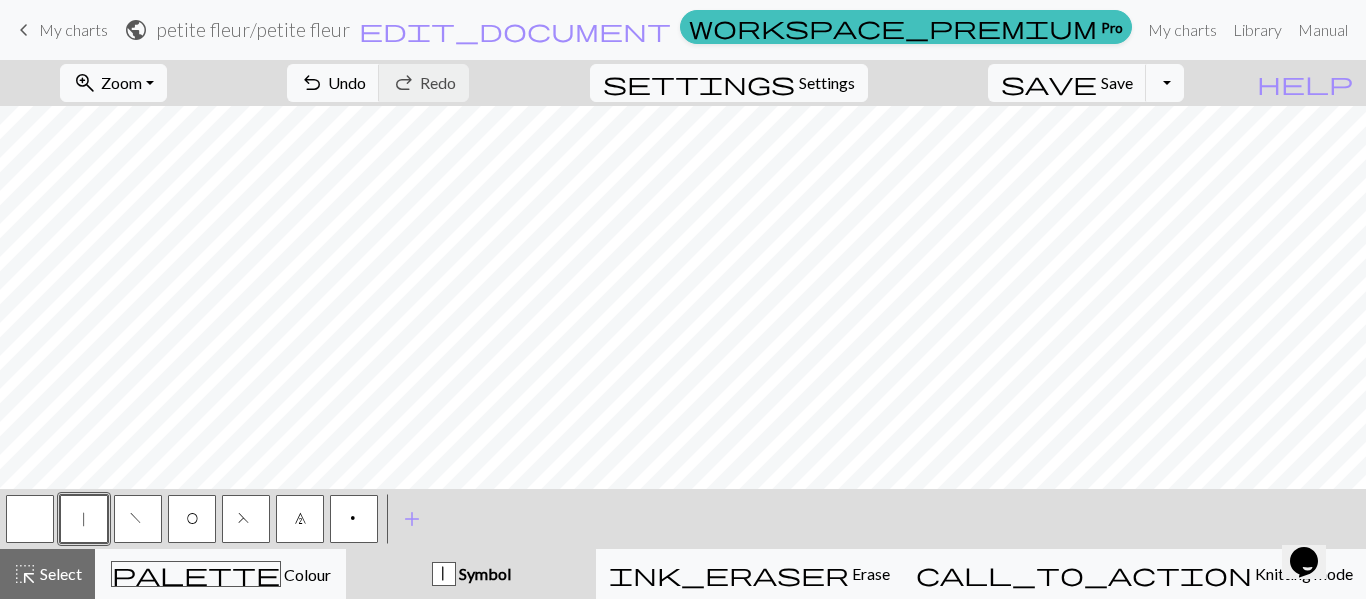 click at bounding box center [30, 519] 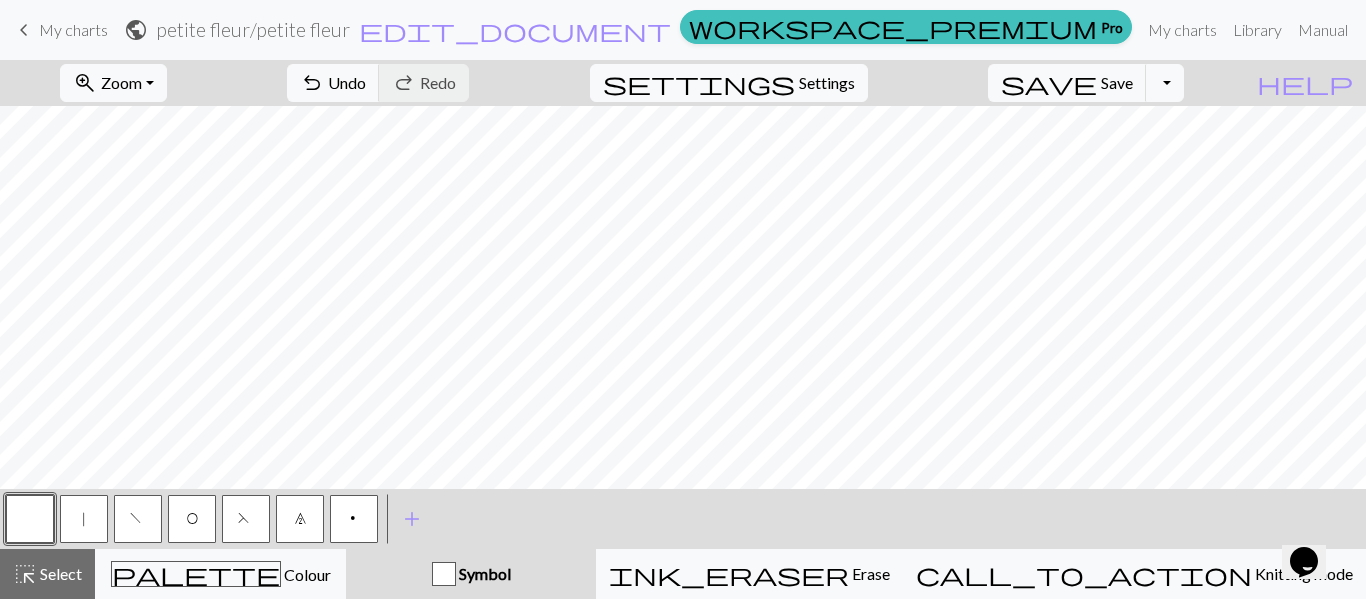 click on "Symbol" at bounding box center [483, 573] 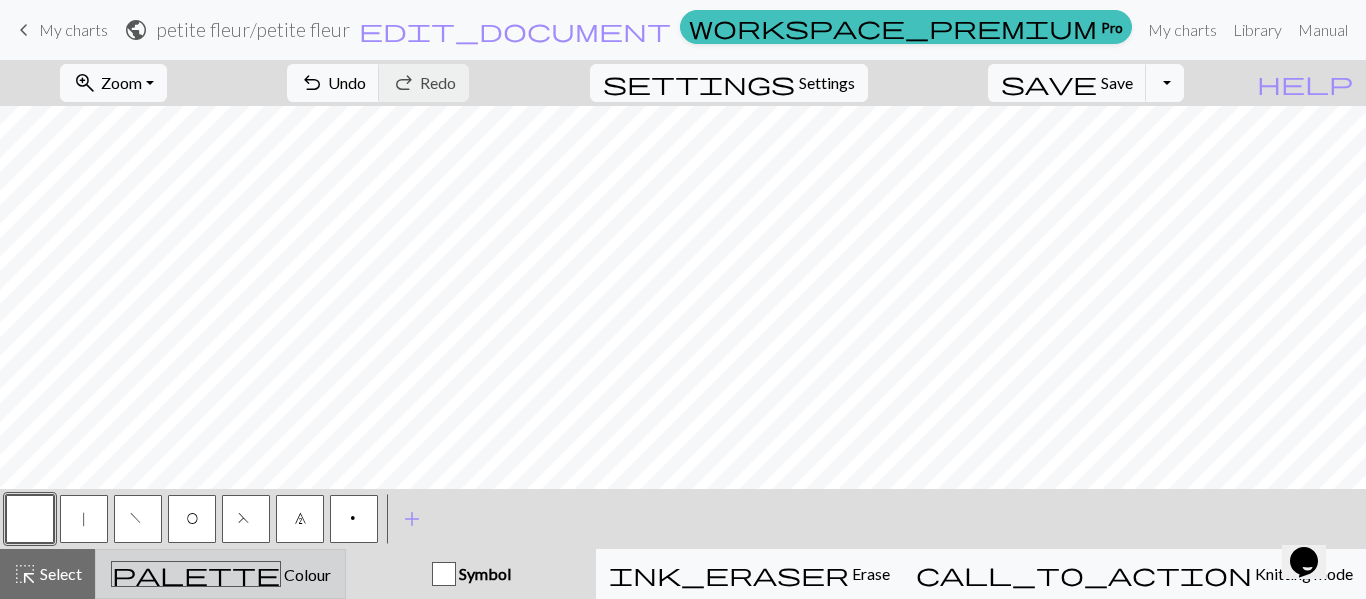 click on "palette   Colour   Colour" at bounding box center [220, 574] 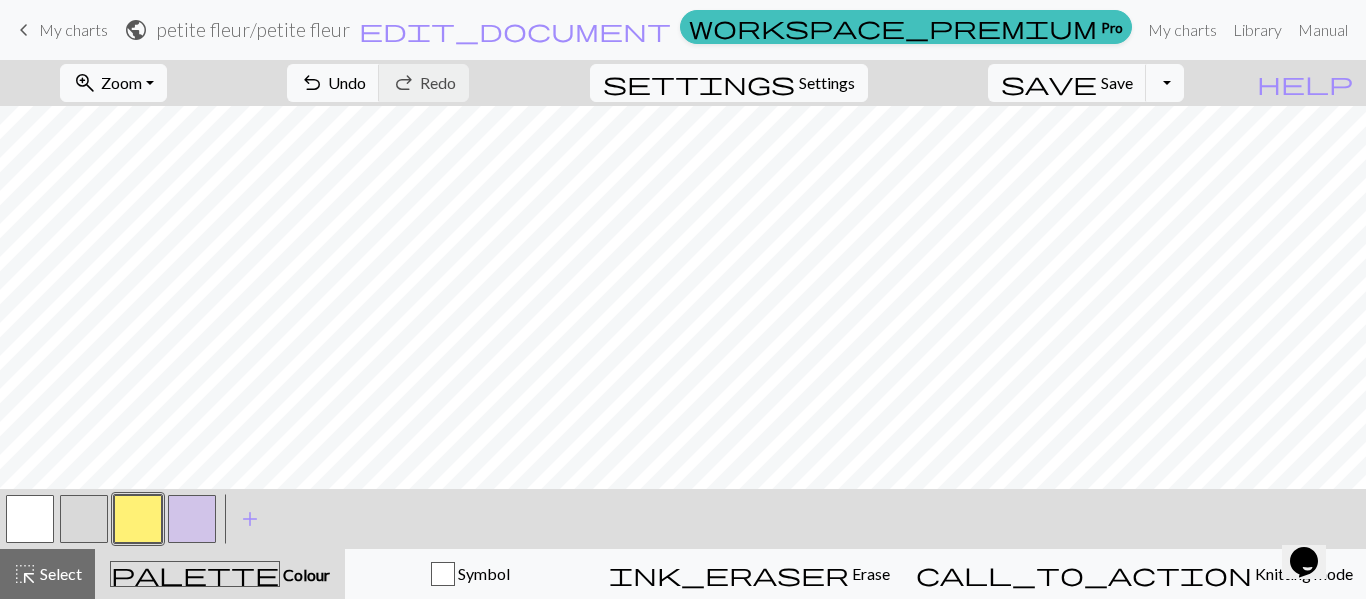 click at bounding box center (30, 519) 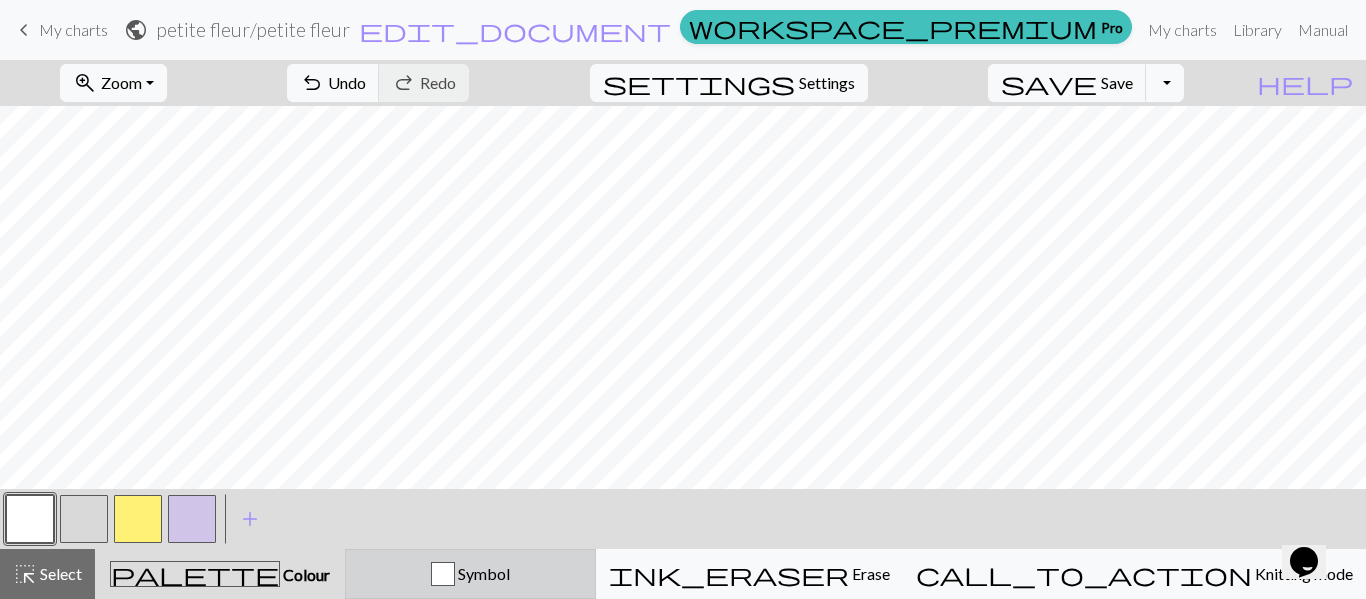 click on "Symbol" at bounding box center (470, 574) 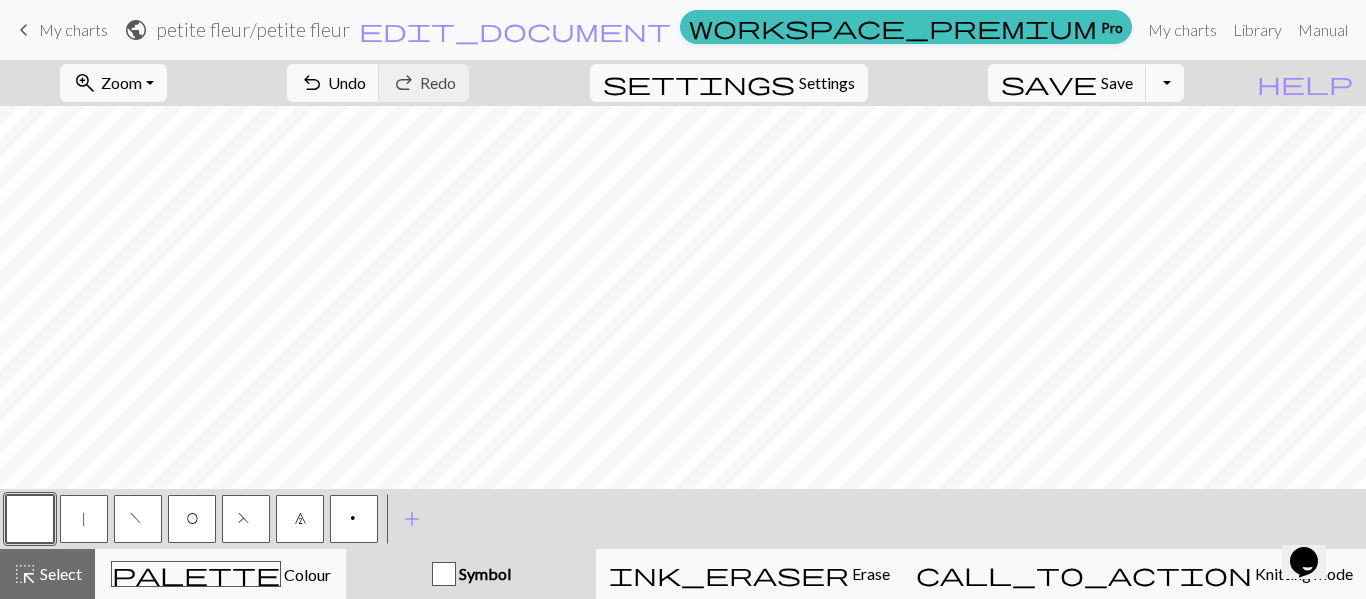 click on "F" at bounding box center (246, 521) 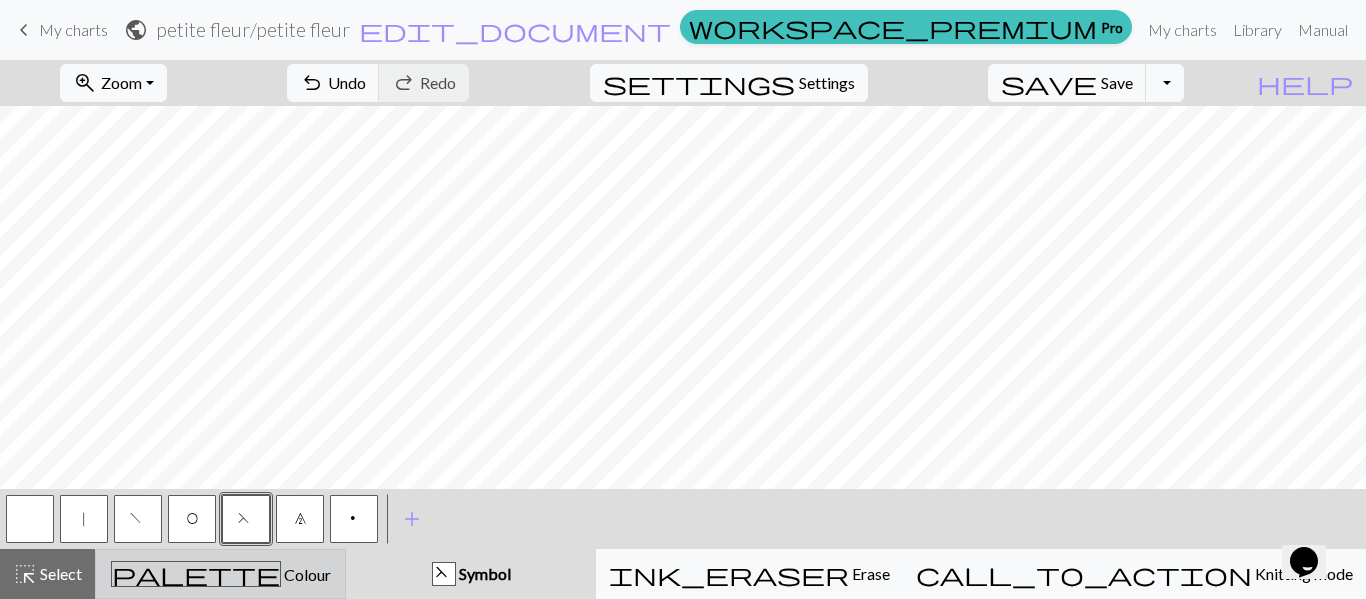 click on "palette" at bounding box center [196, 574] 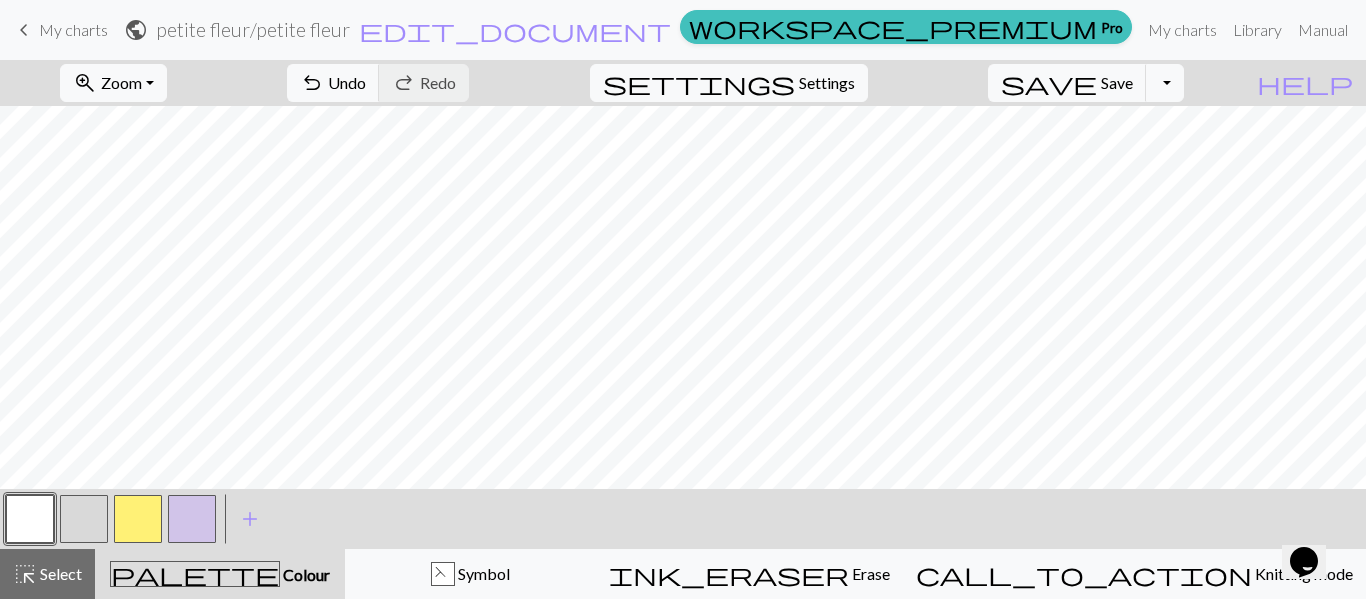 click at bounding box center [138, 519] 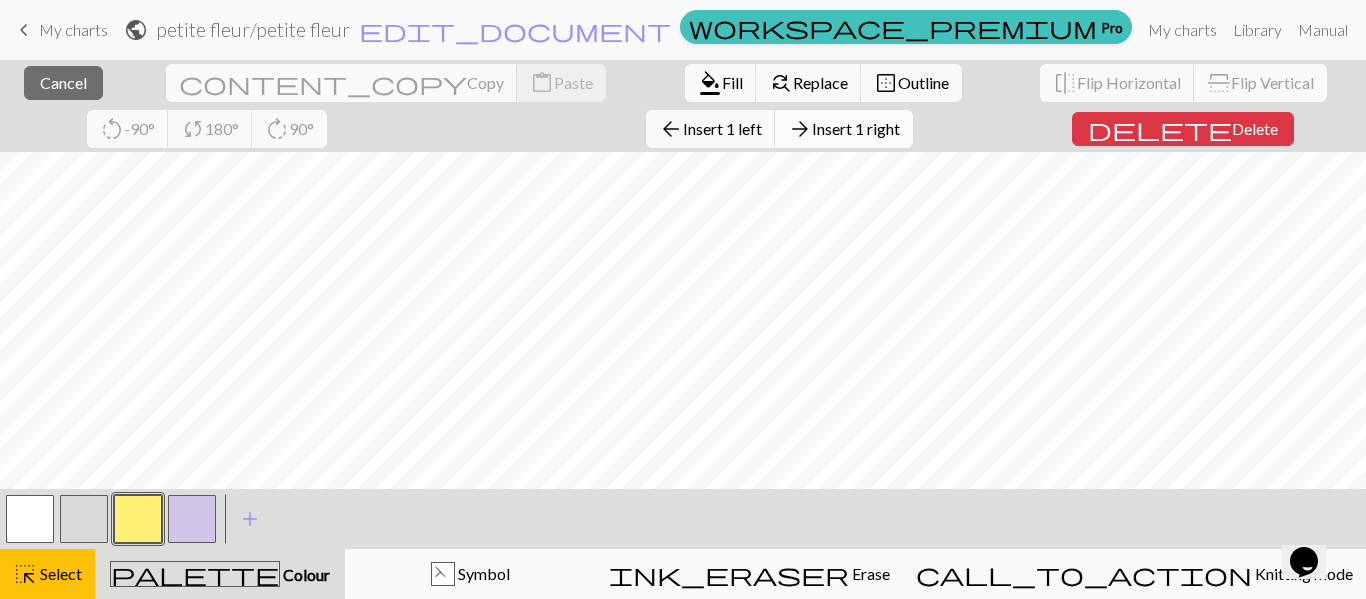 click on "Insert 1 right" at bounding box center [856, 128] 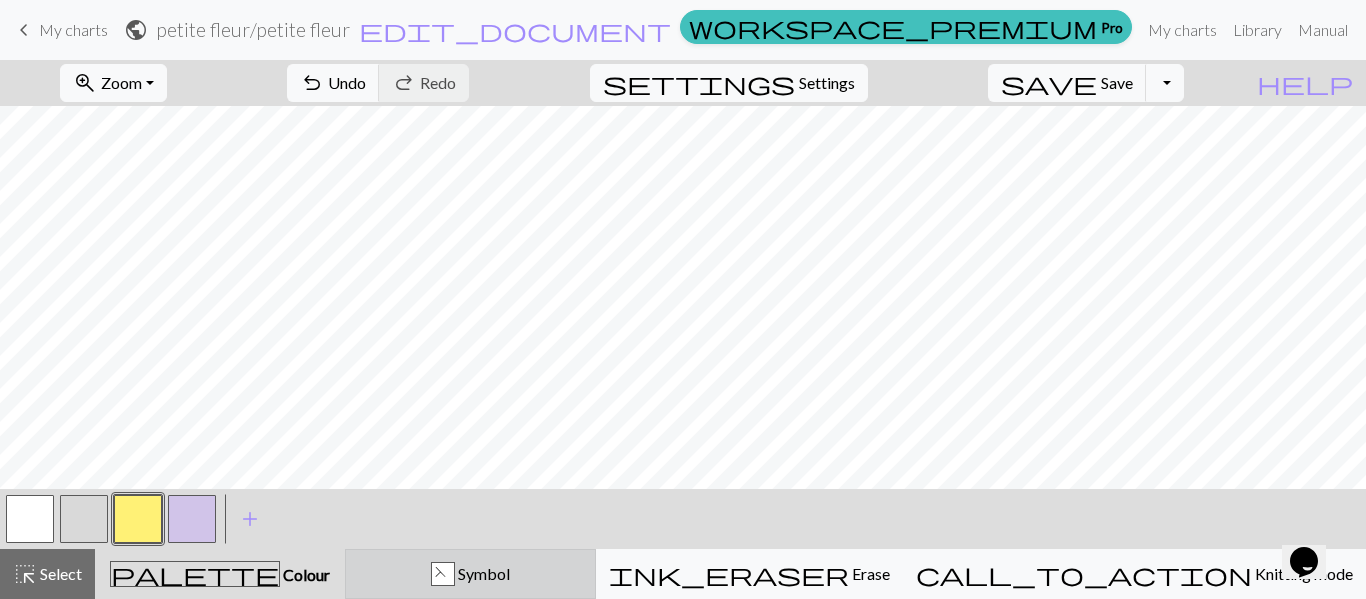 click on "F   Symbol" at bounding box center (470, 574) 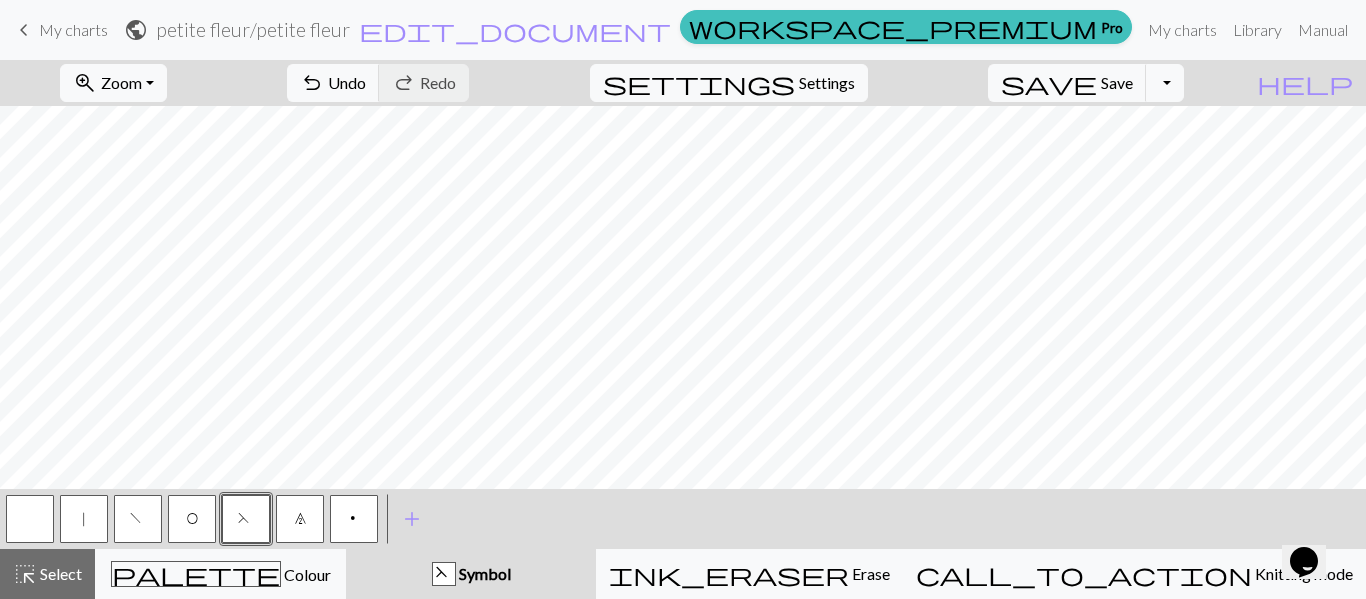 click on "p" at bounding box center [354, 519] 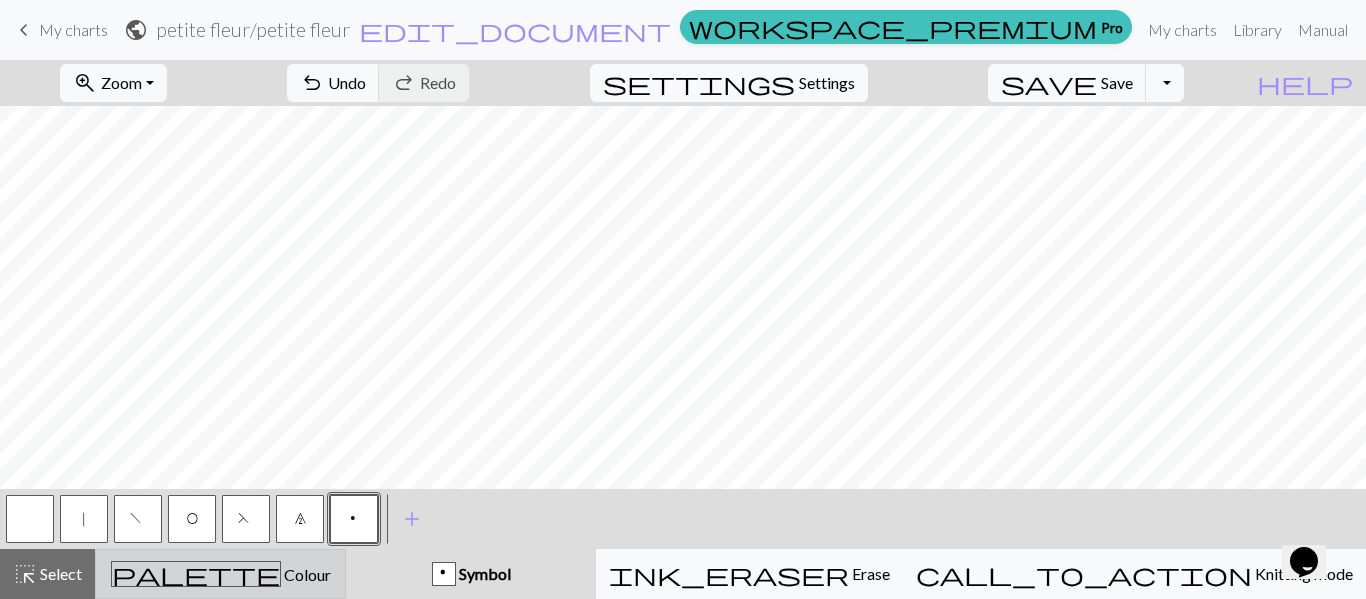 click on "palette   Colour   Colour" at bounding box center (220, 574) 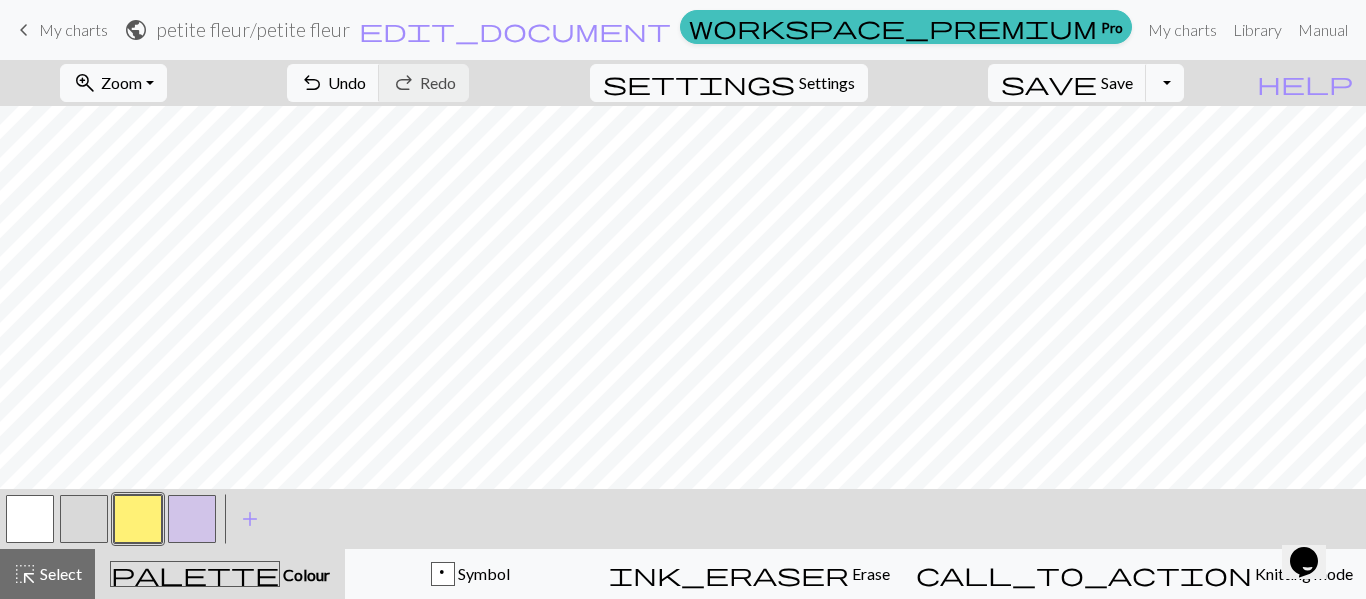 click at bounding box center (84, 519) 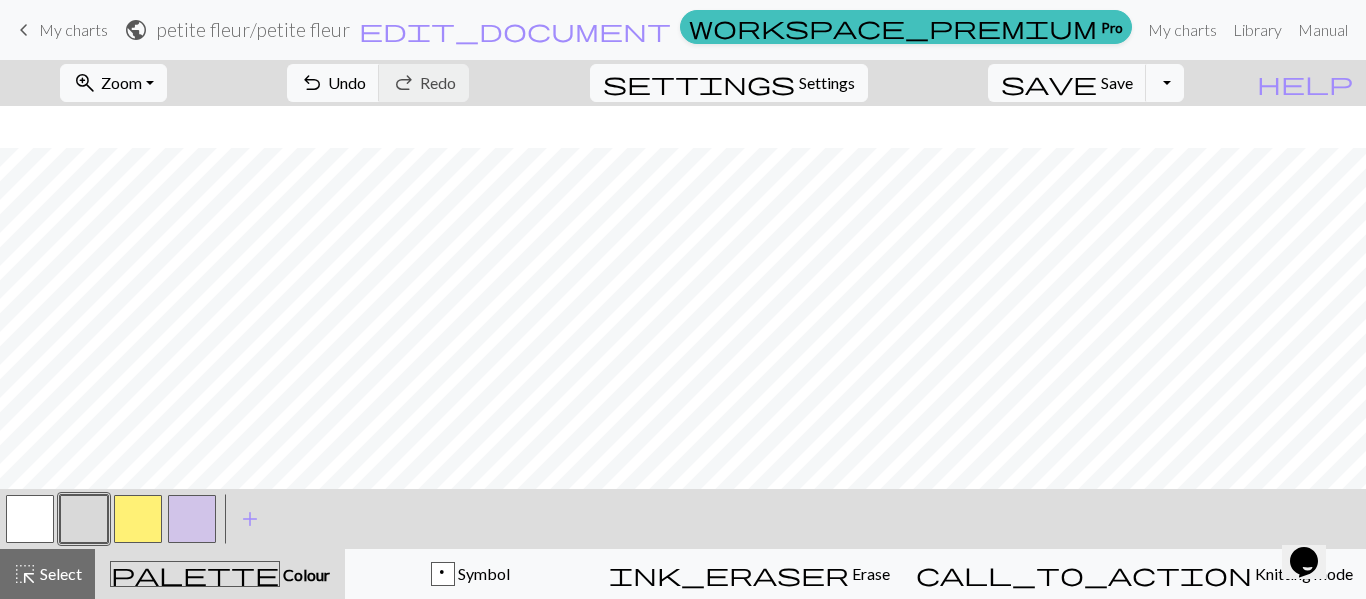 scroll, scrollTop: 42, scrollLeft: 0, axis: vertical 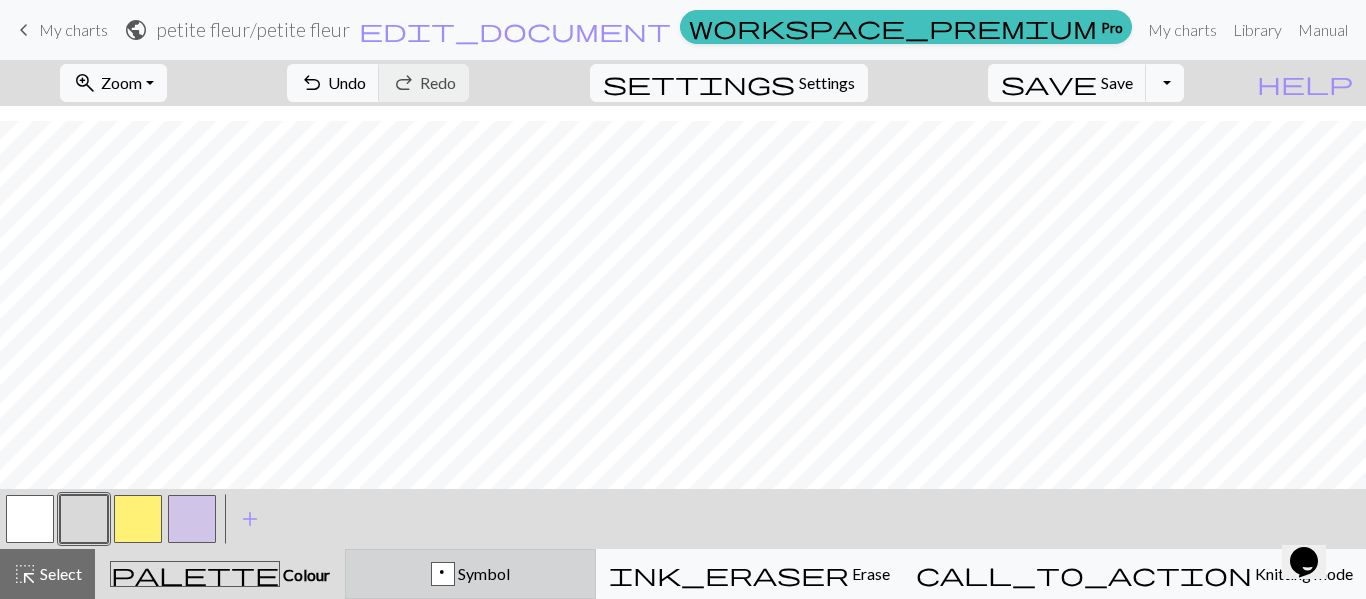 click on "p   Symbol" at bounding box center (470, 574) 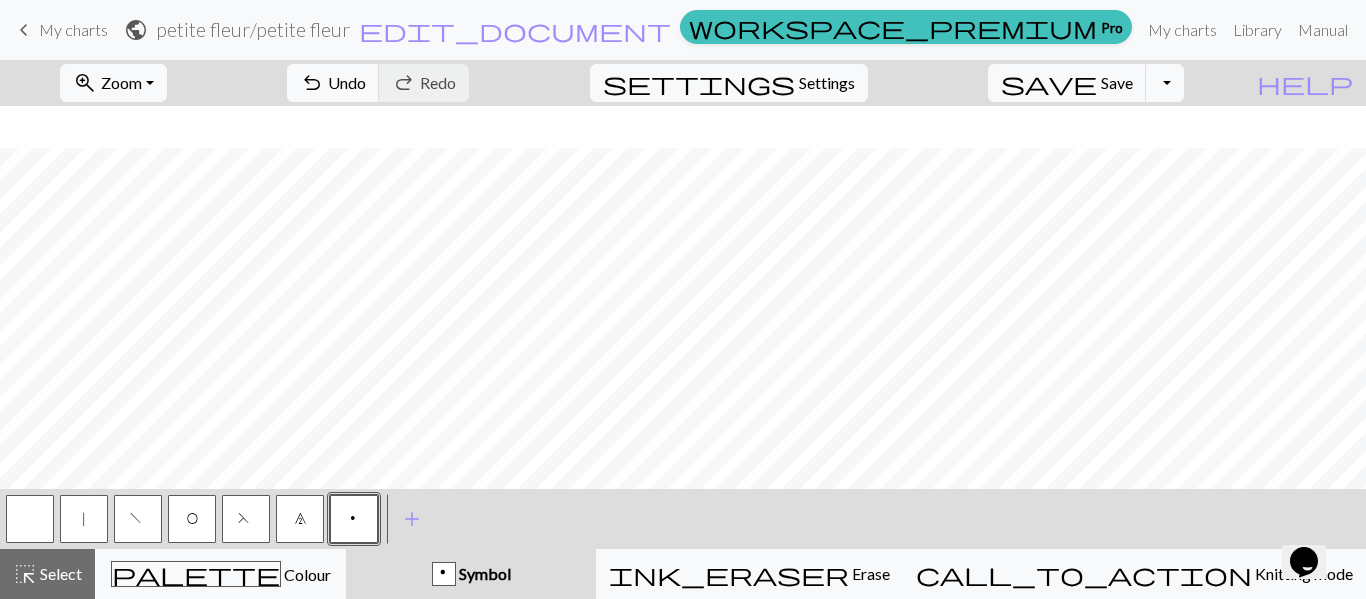 scroll, scrollTop: 42, scrollLeft: 0, axis: vertical 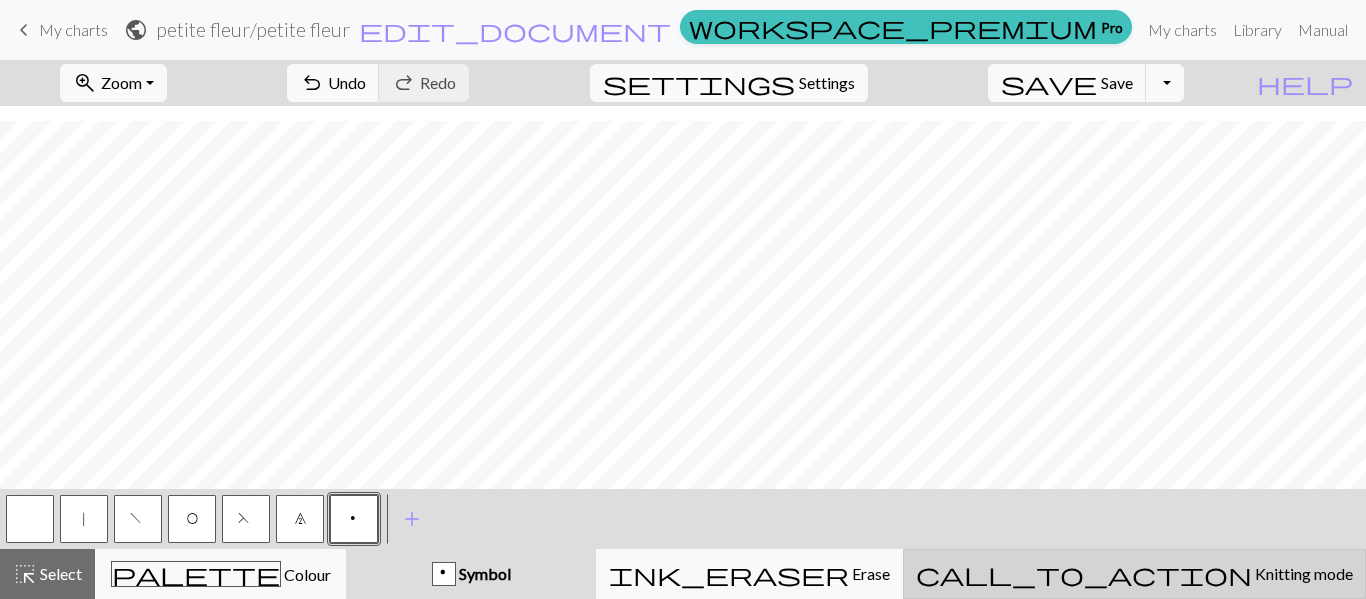 click on "Knitting mode" at bounding box center [1302, 573] 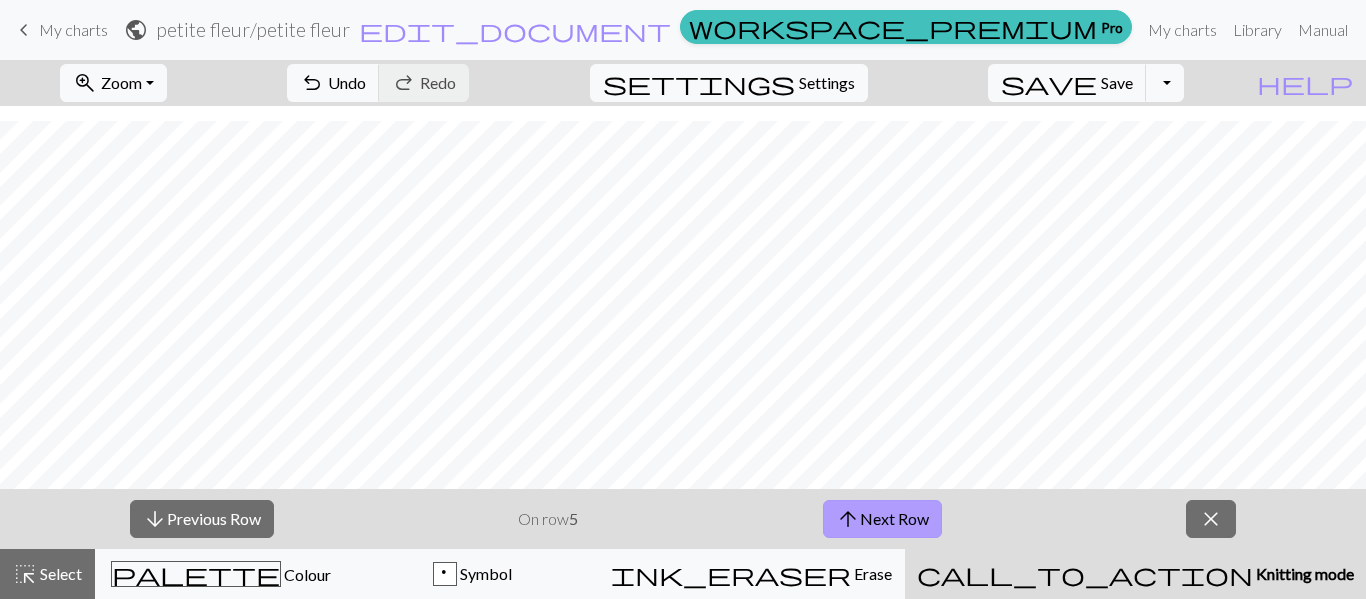 click on "arrow_upward  Next Row" at bounding box center (882, 519) 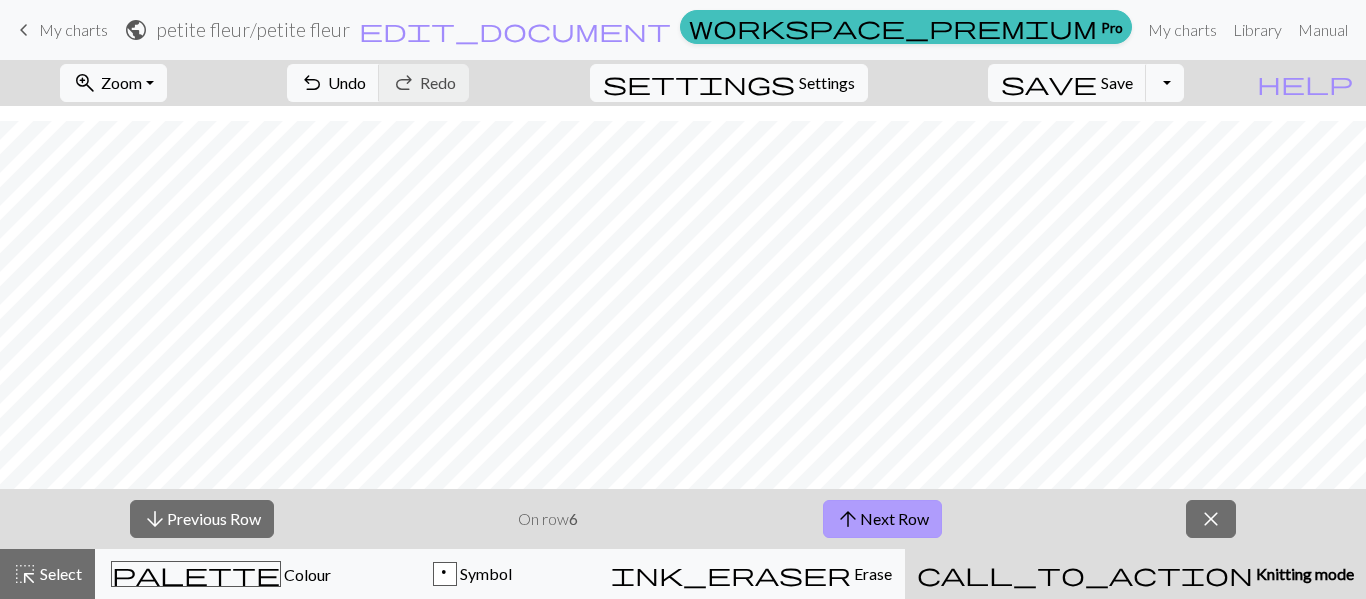 click on "arrow_upward  Next Row" at bounding box center [882, 519] 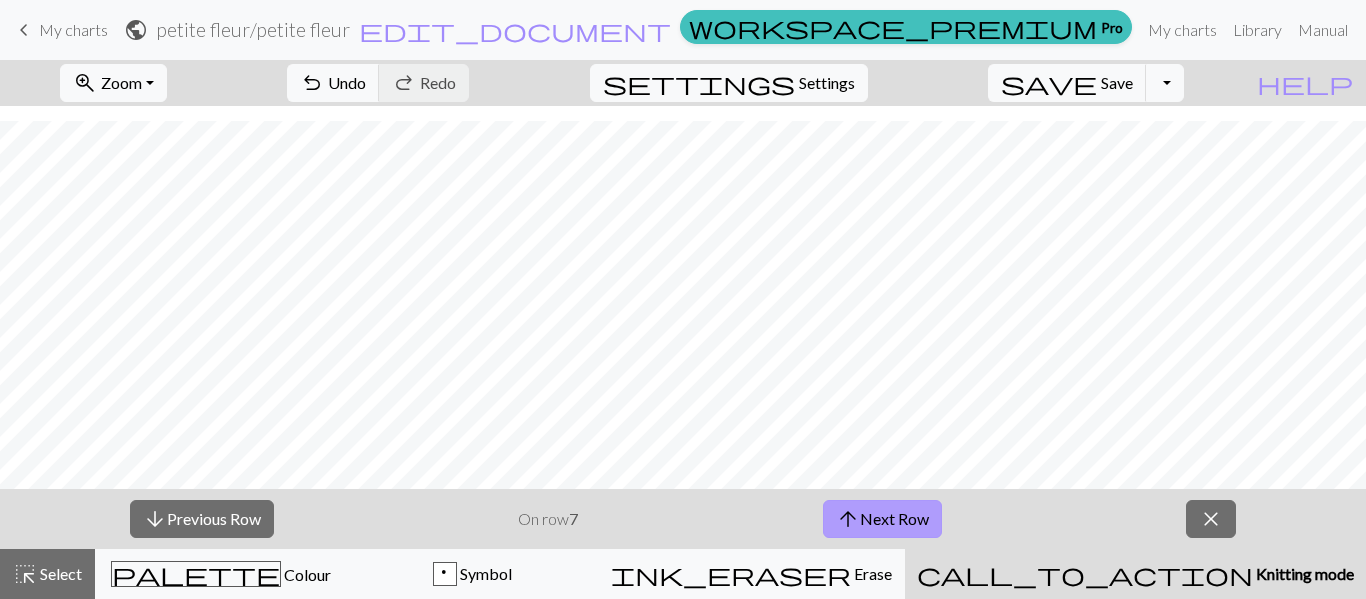 click on "arrow_upward  Next Row" at bounding box center (882, 519) 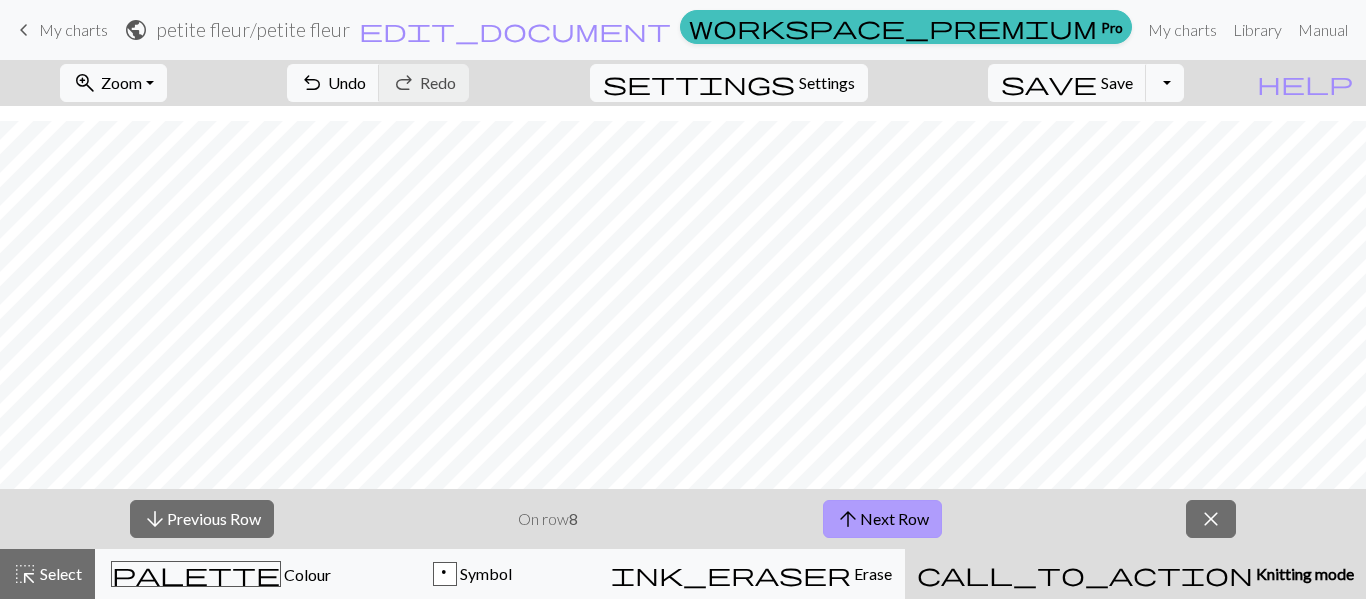 click on "arrow_upward  Next Row" at bounding box center [882, 519] 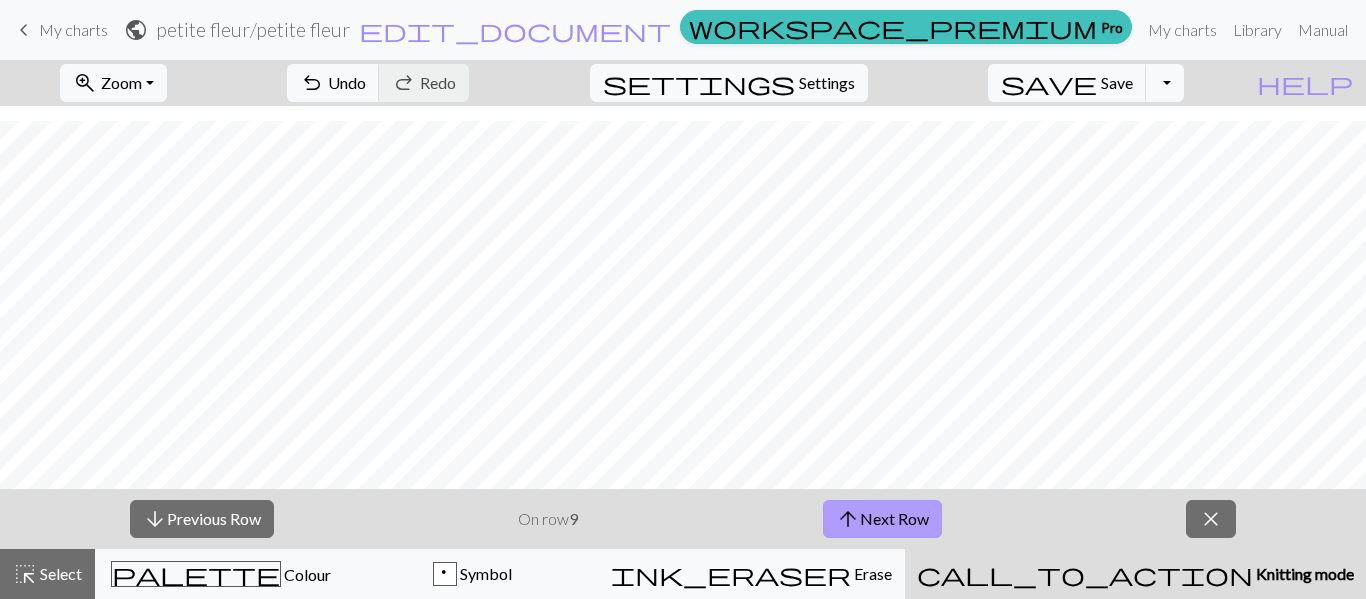 click on "arrow_upward  Next Row" at bounding box center [882, 519] 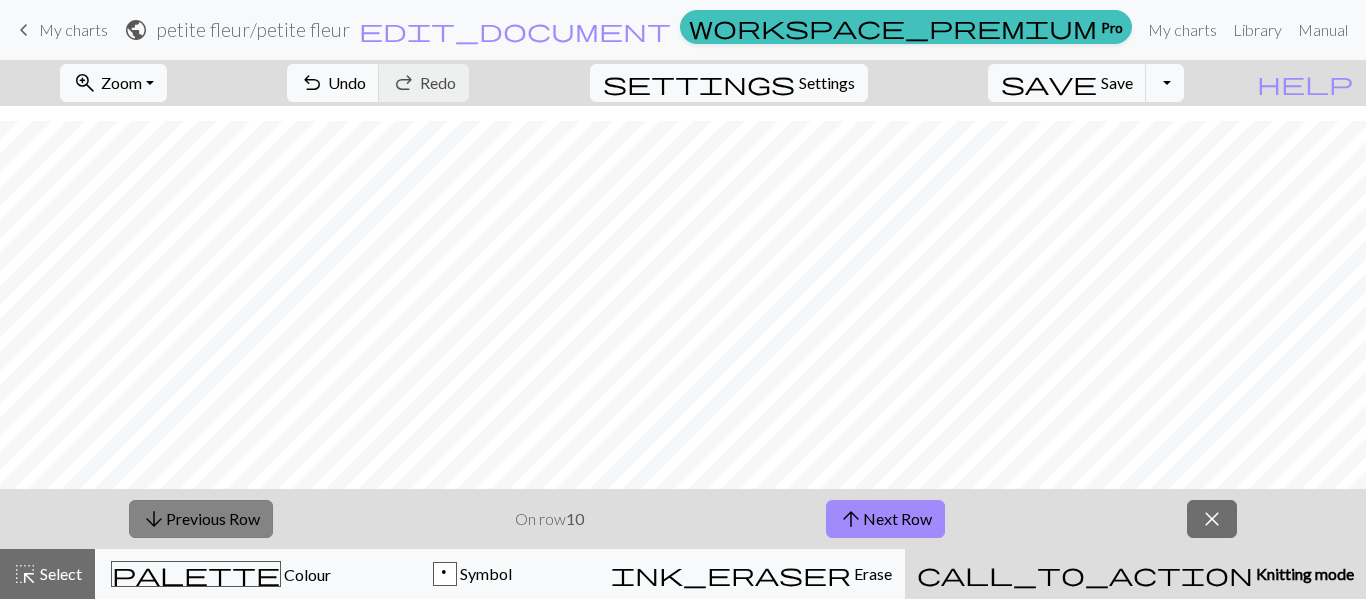 click on "arrow_downward Previous Row" at bounding box center (201, 519) 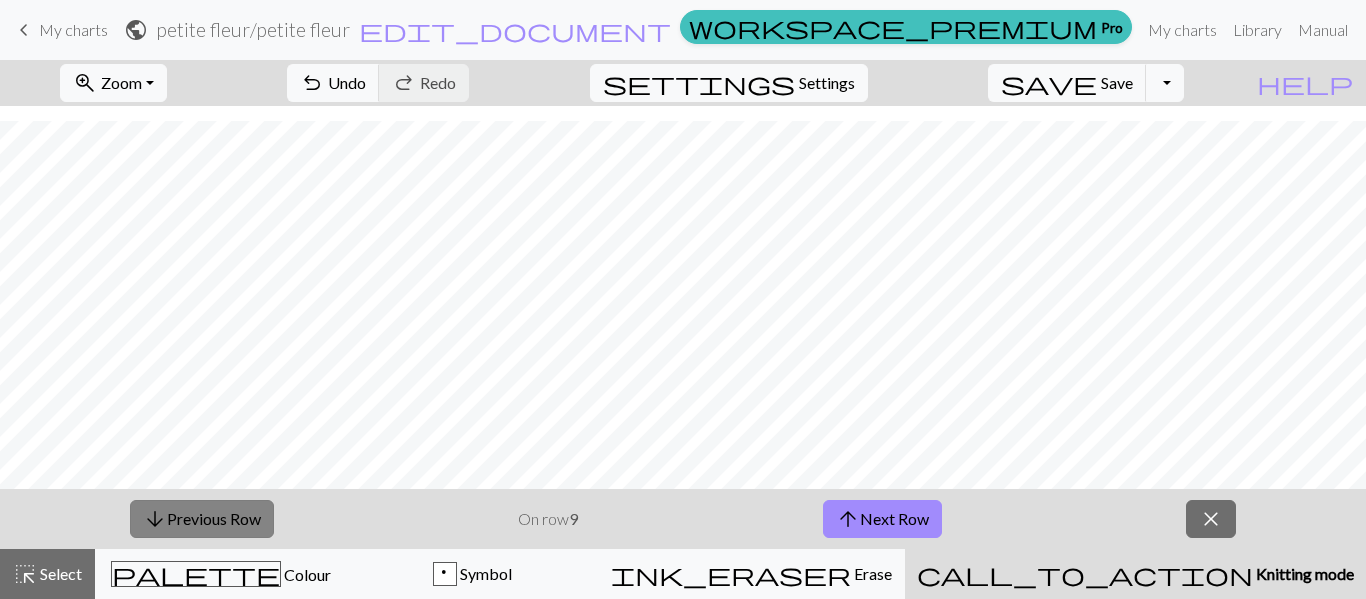 click on "arrow_downward Previous Row" at bounding box center (202, 519) 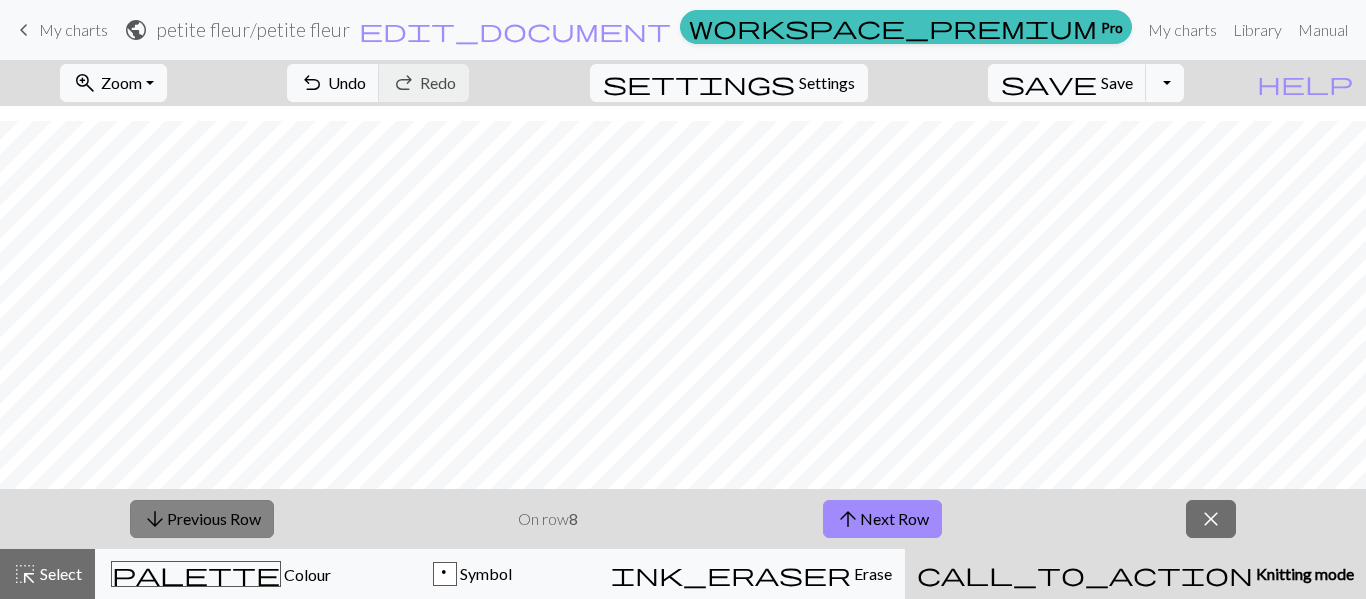 click on "arrow_downward Previous Row" at bounding box center (202, 519) 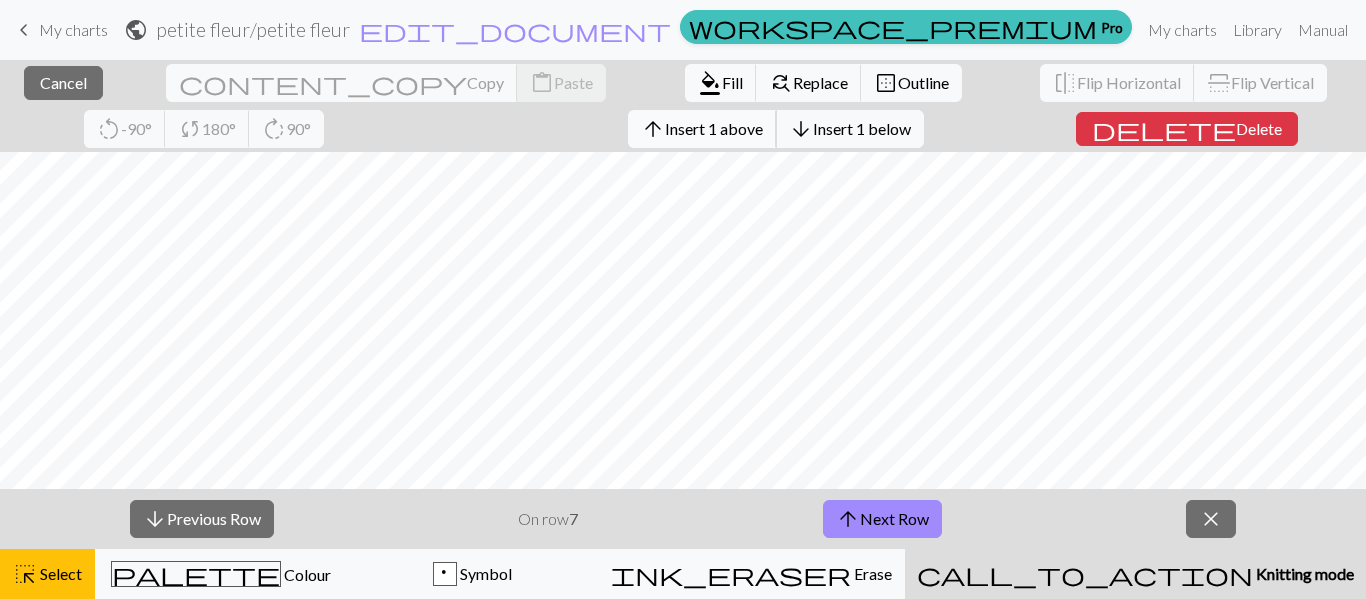 click on "arrow_upward  Insert 1 above" at bounding box center [702, 129] 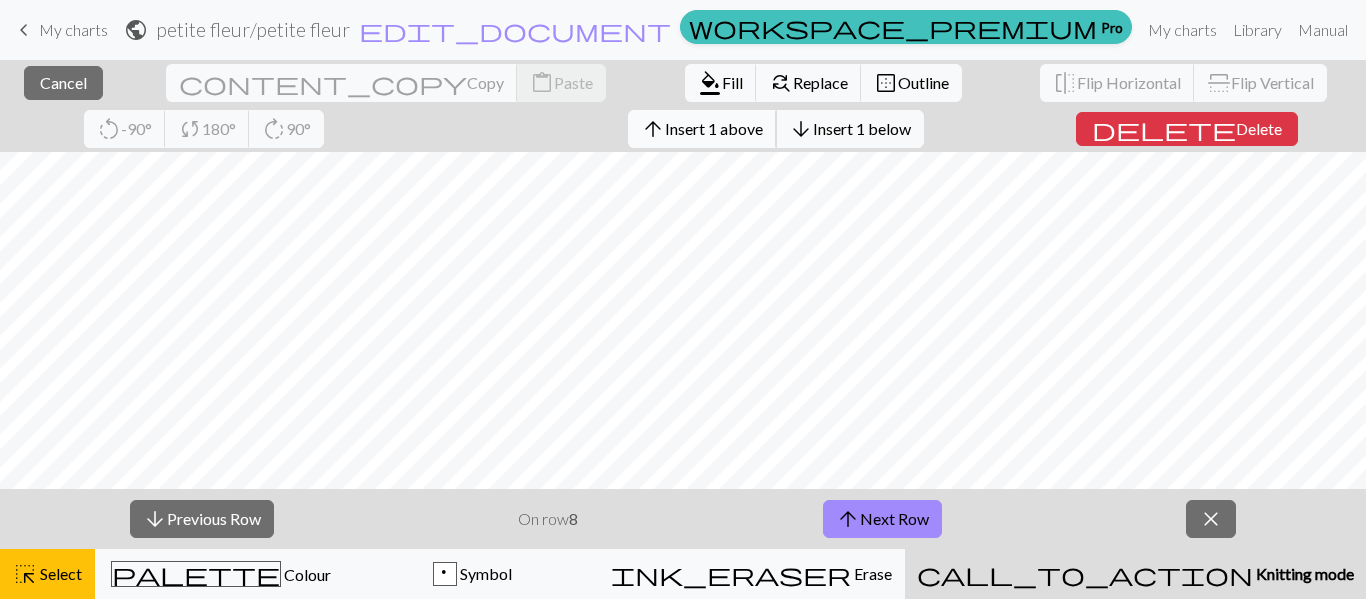 click on "Insert 1 above" at bounding box center [714, 128] 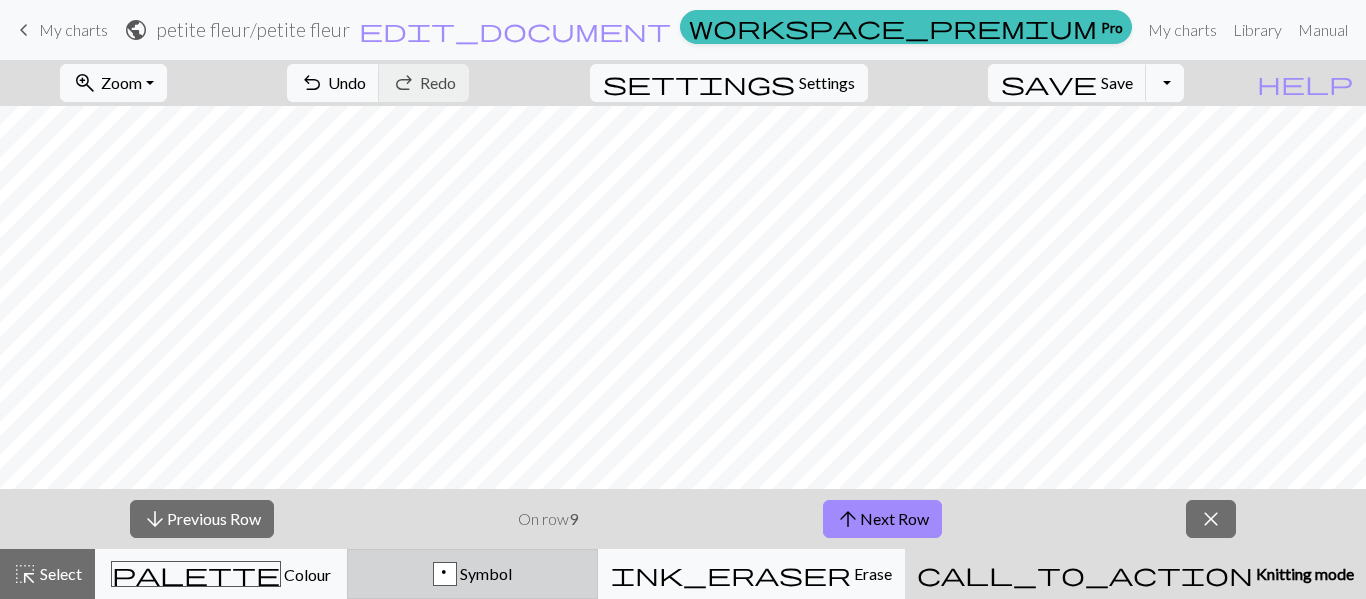 click on "p" at bounding box center (445, 575) 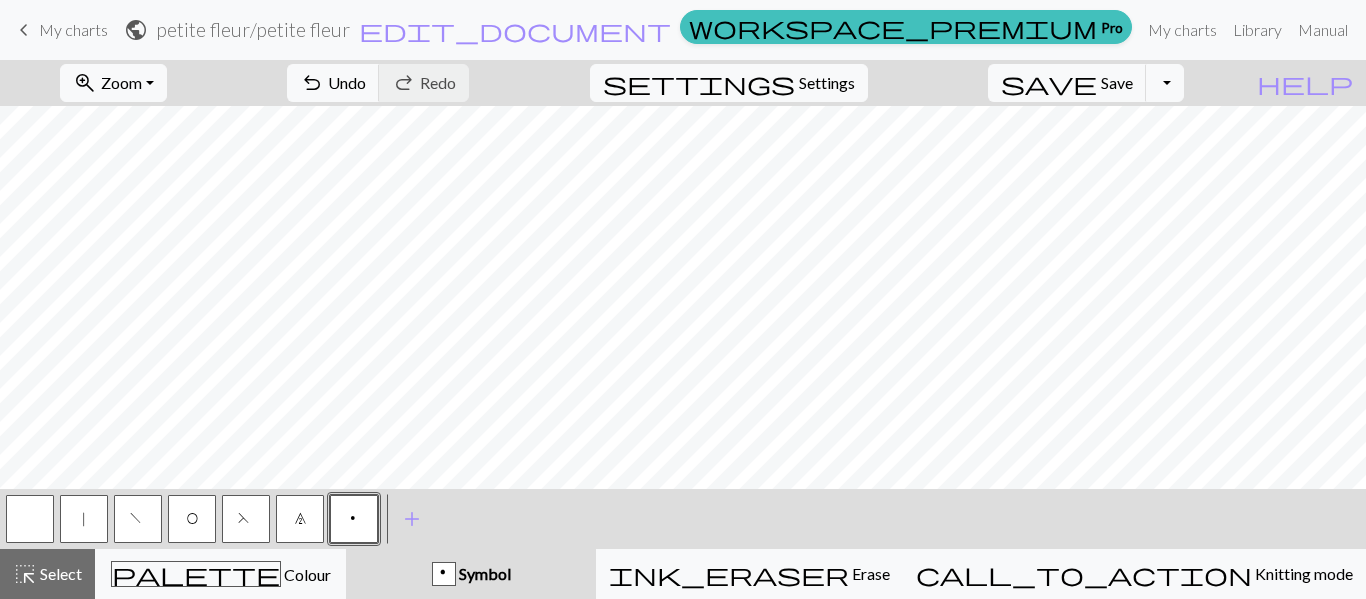 click on "|" at bounding box center [84, 521] 